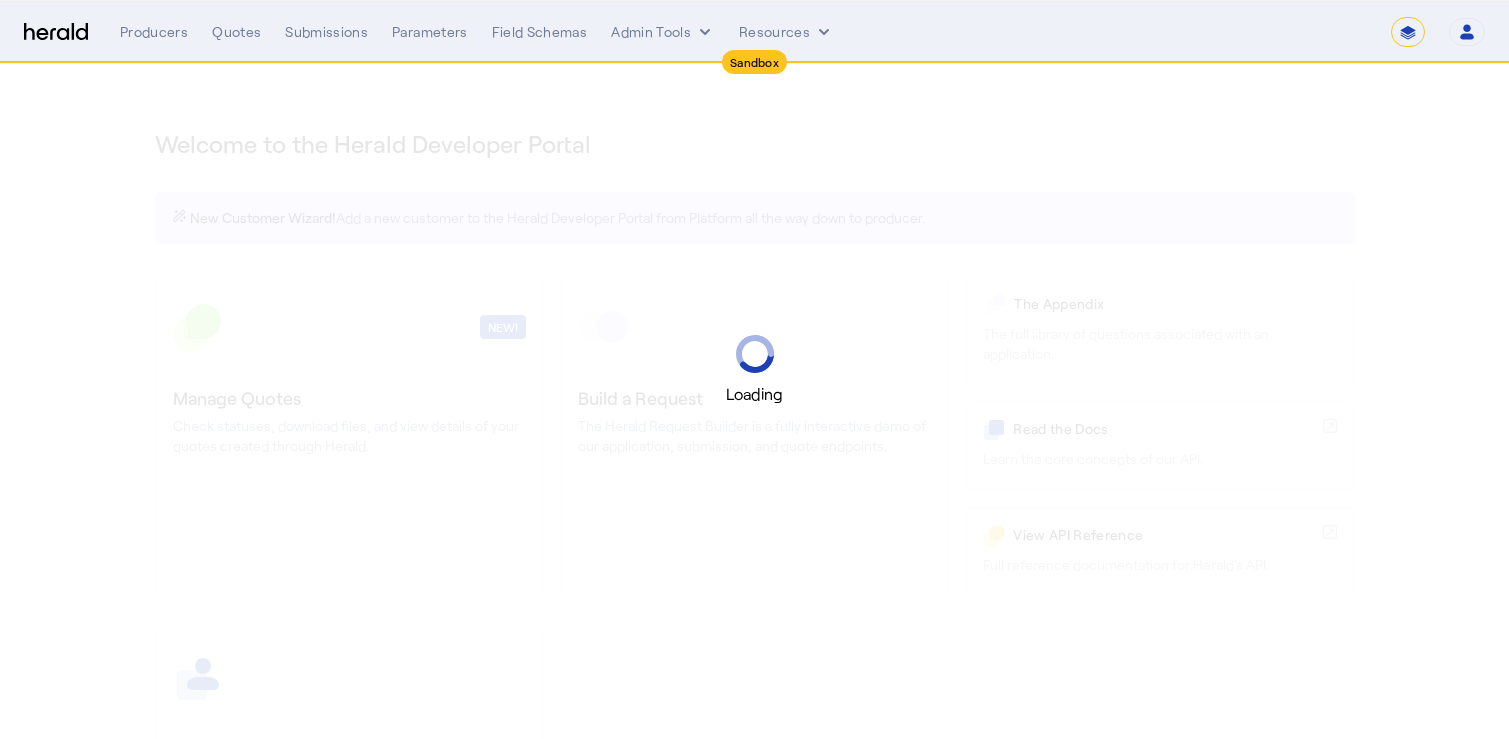 select on "*******" 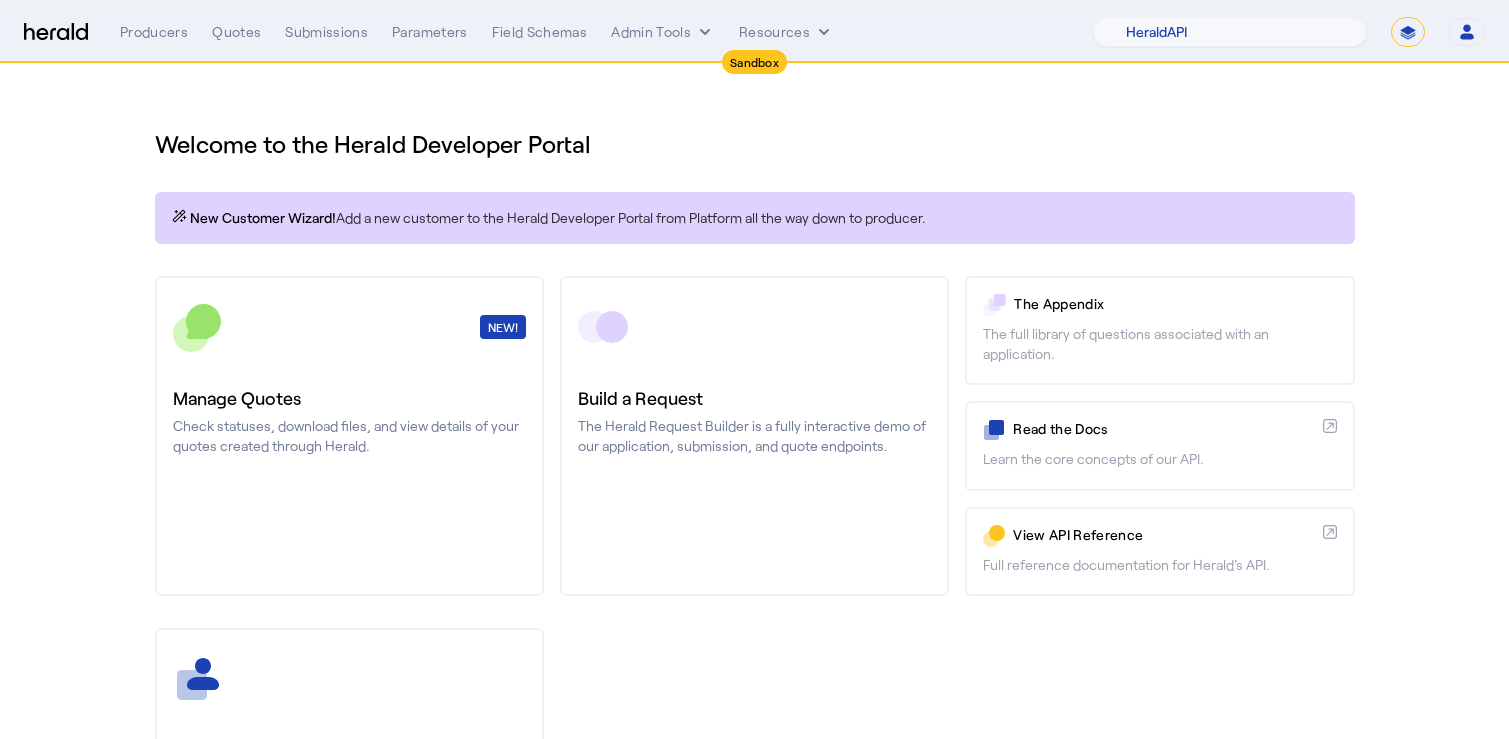 click on "**********" at bounding box center [1408, 32] 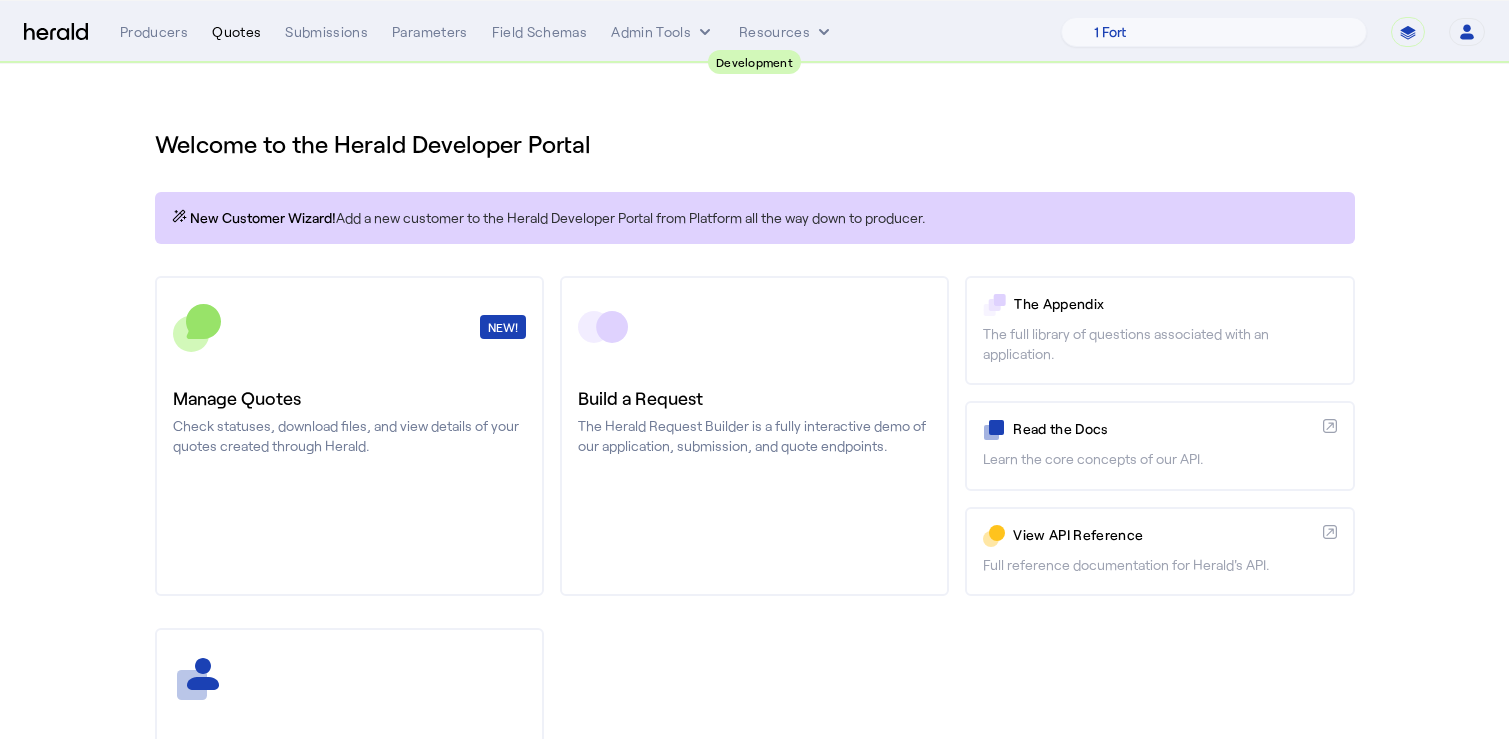 click on "Quotes" at bounding box center [236, 32] 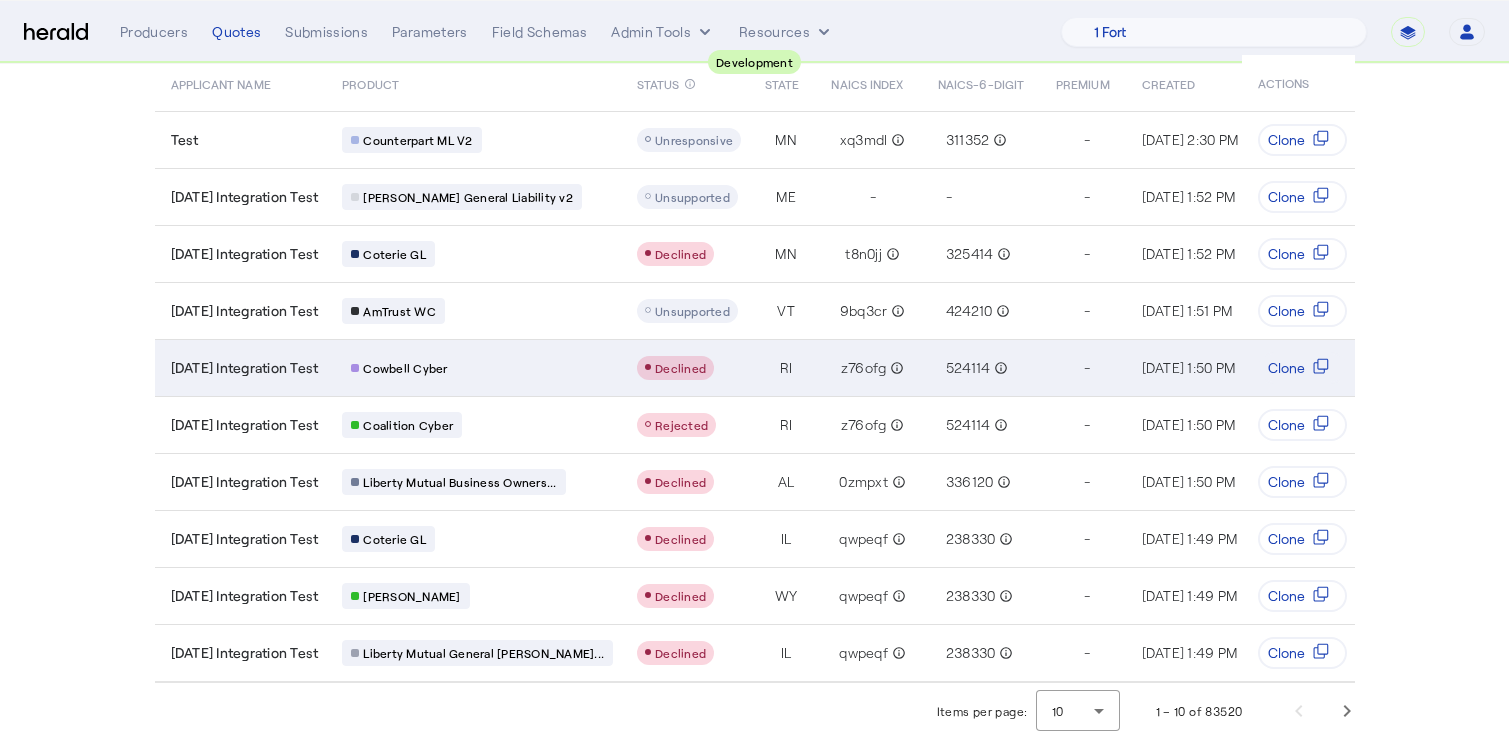 scroll, scrollTop: 0, scrollLeft: 0, axis: both 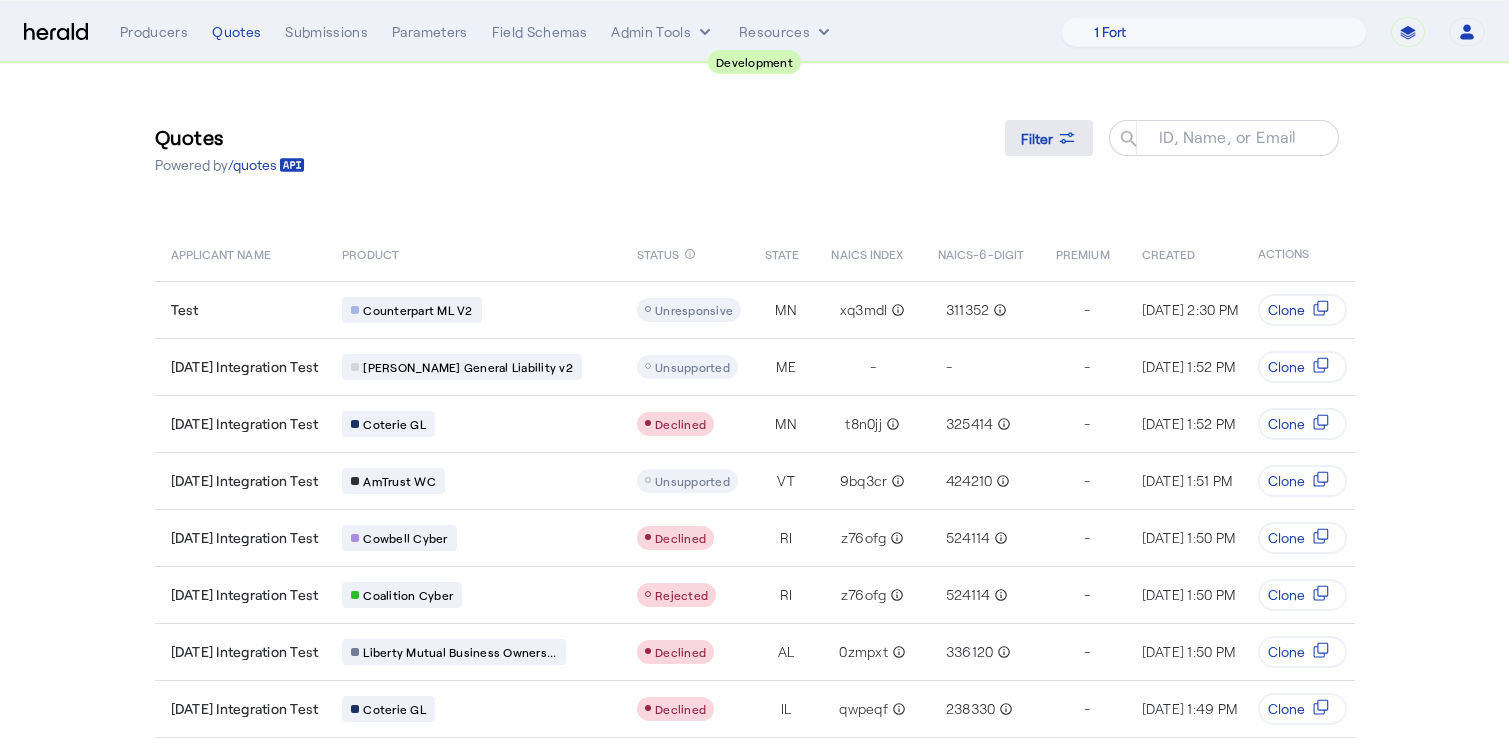 click on "Filter" at bounding box center (1037, 138) 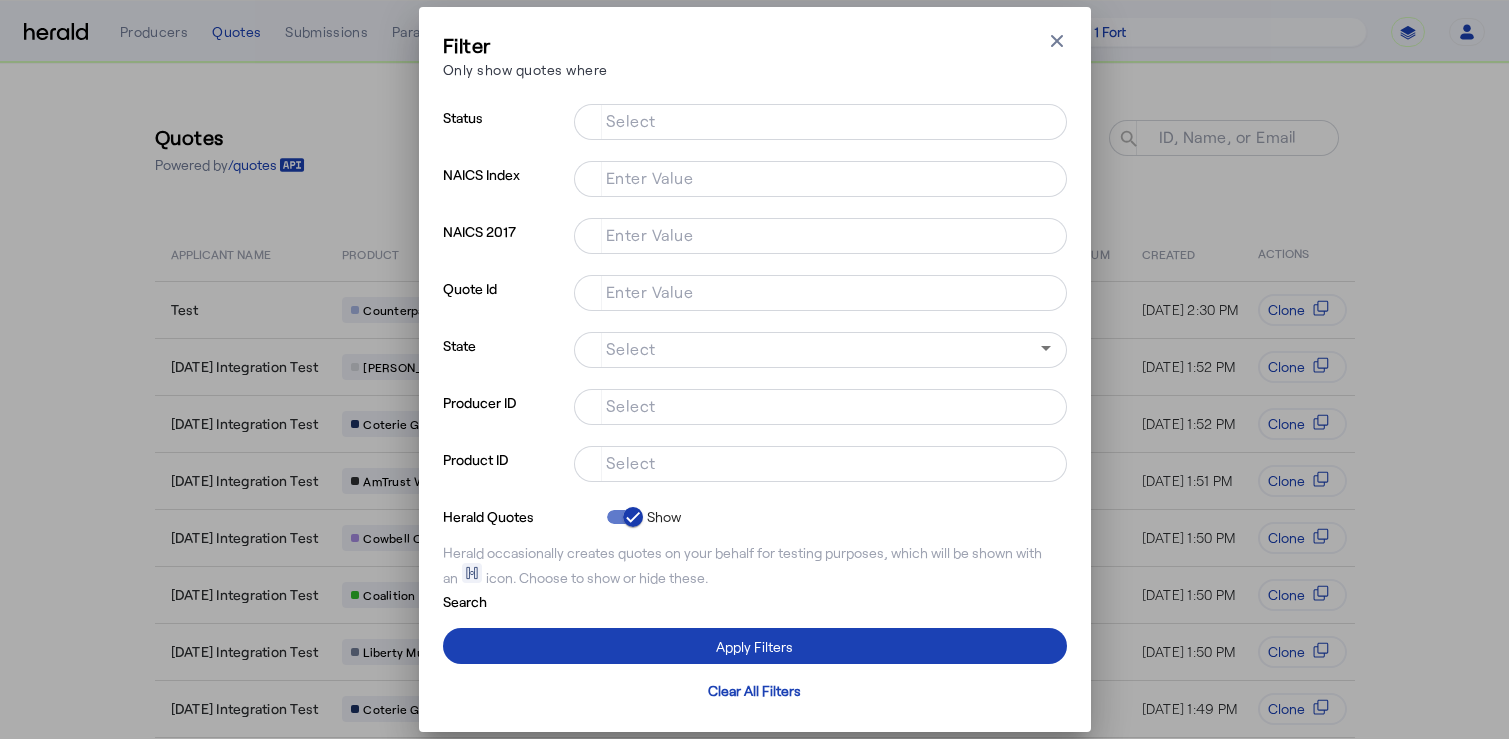 click on "Select" at bounding box center [820, 464] 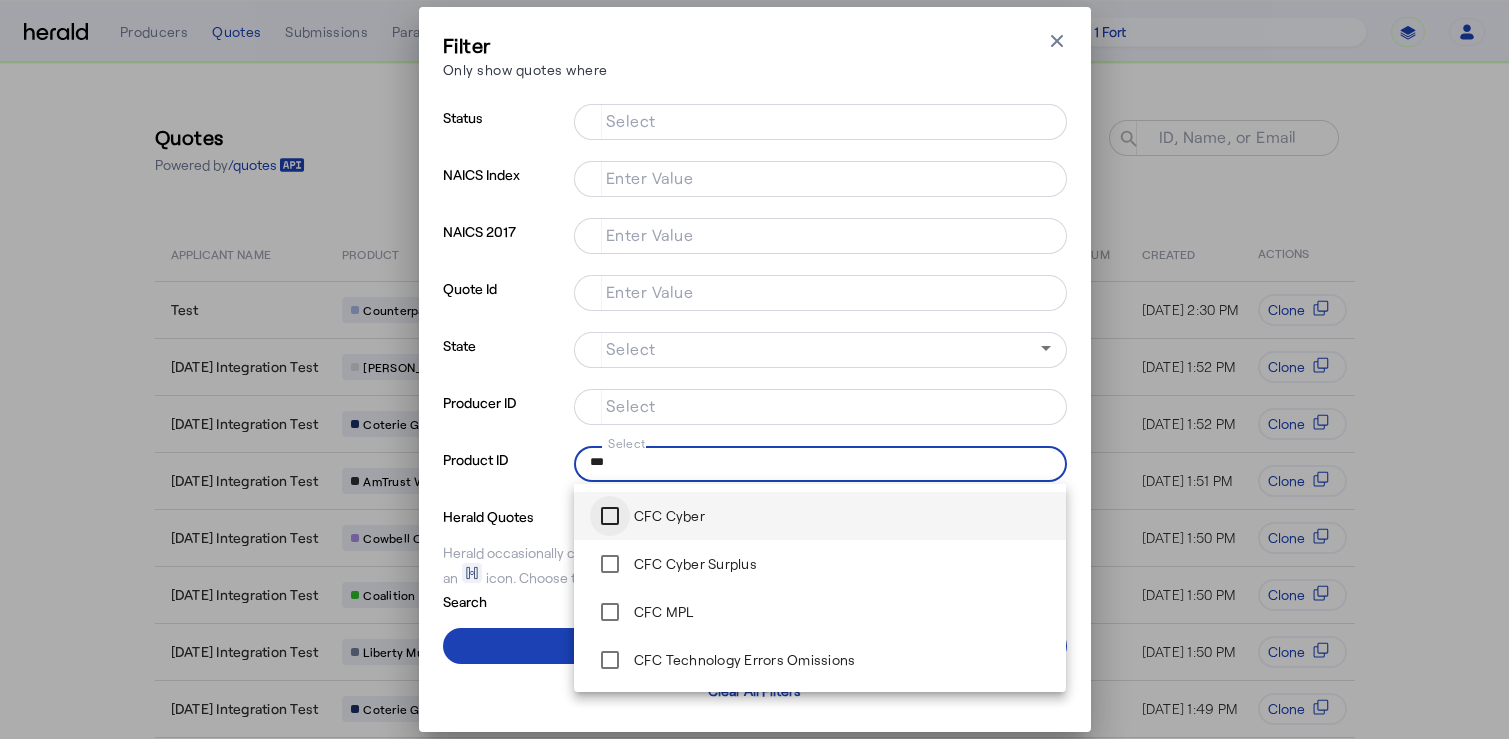 type on "***" 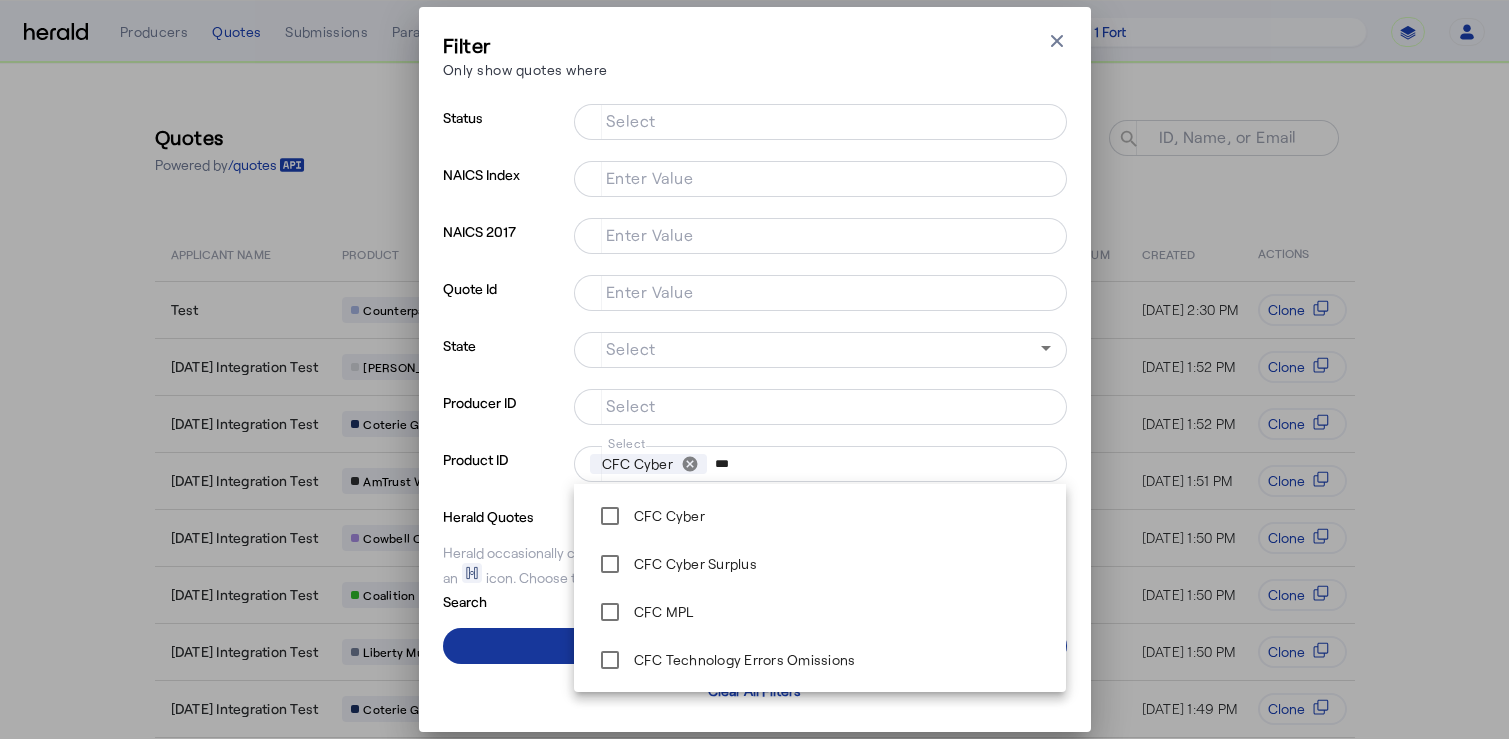 click at bounding box center (755, 646) 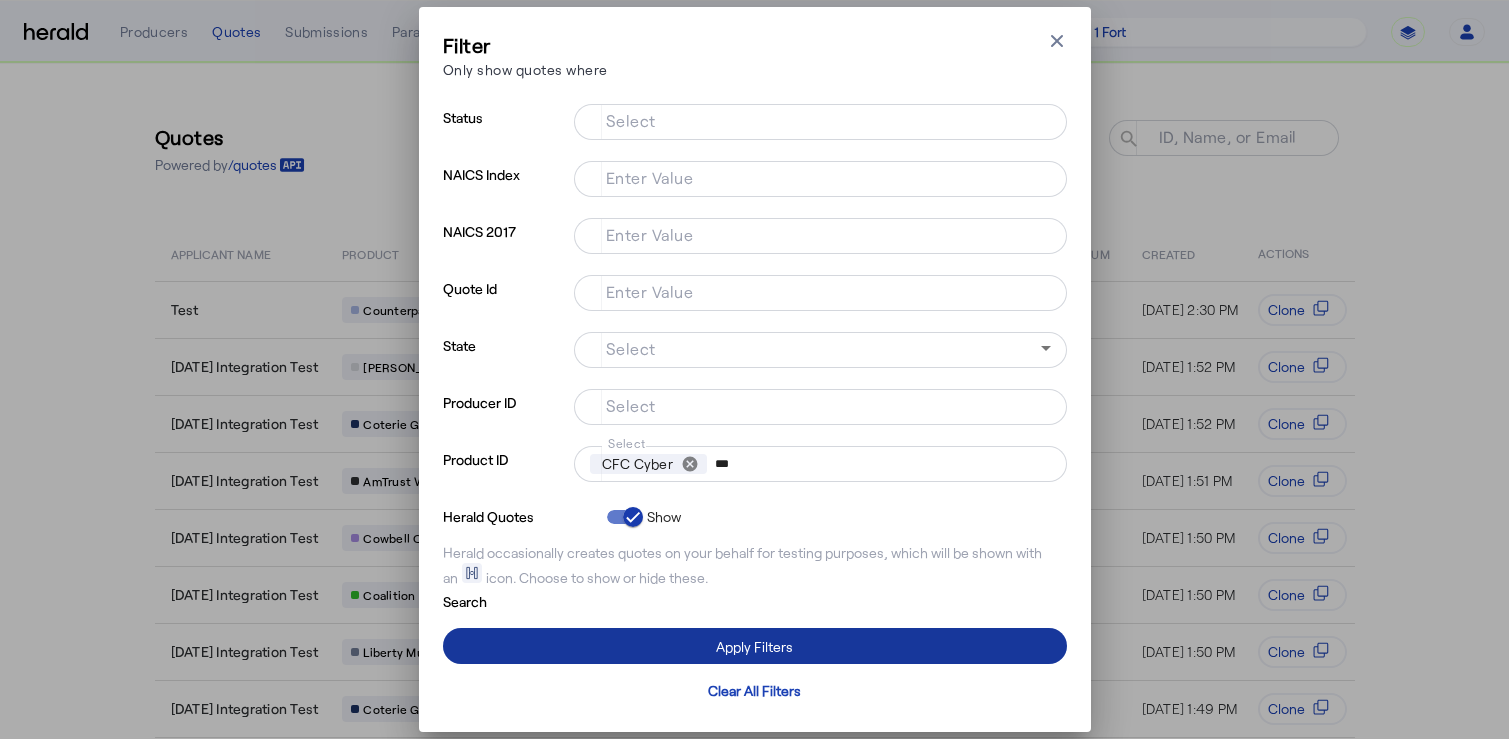 type 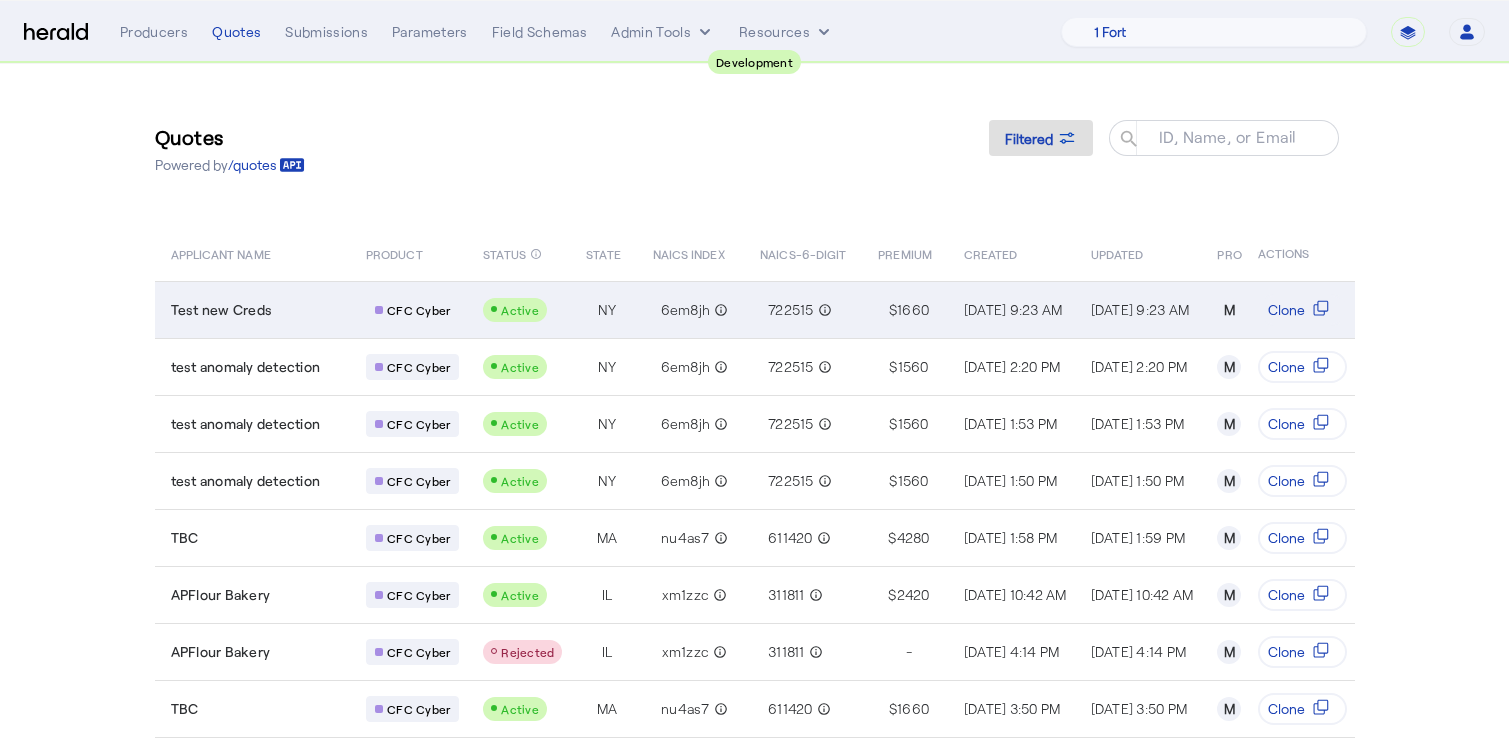 click on "Test new Creds" at bounding box center (257, 310) 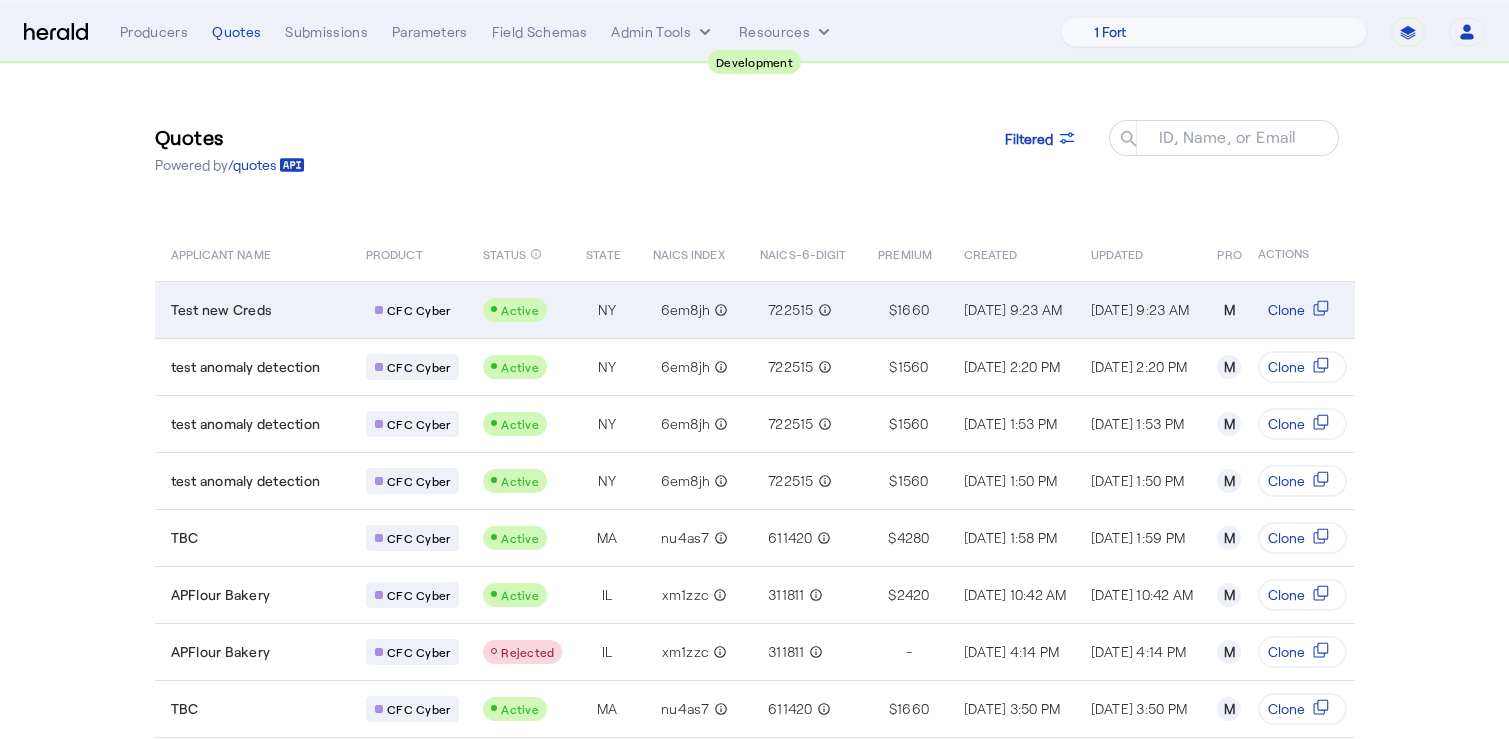 click on "Test new Creds" at bounding box center (257, 310) 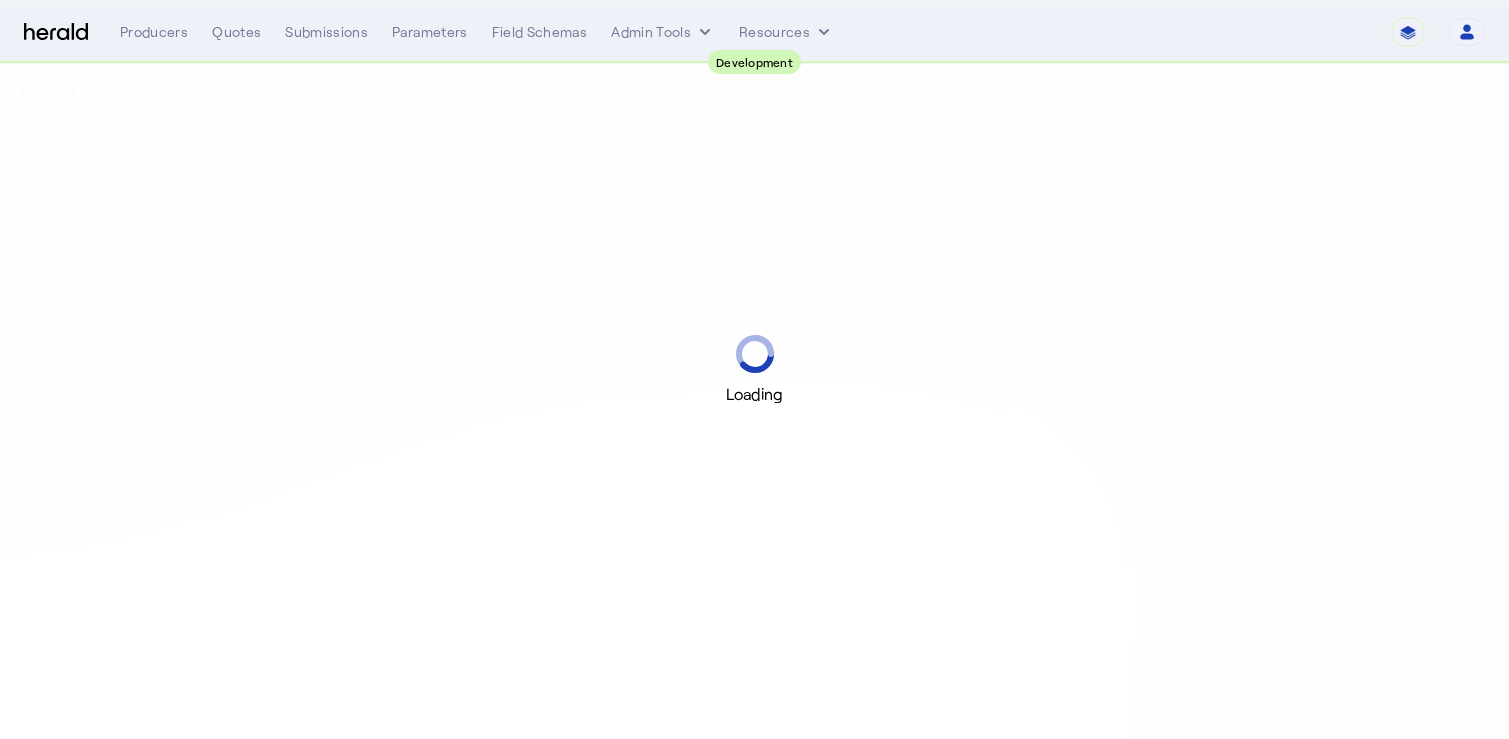 scroll, scrollTop: 0, scrollLeft: 0, axis: both 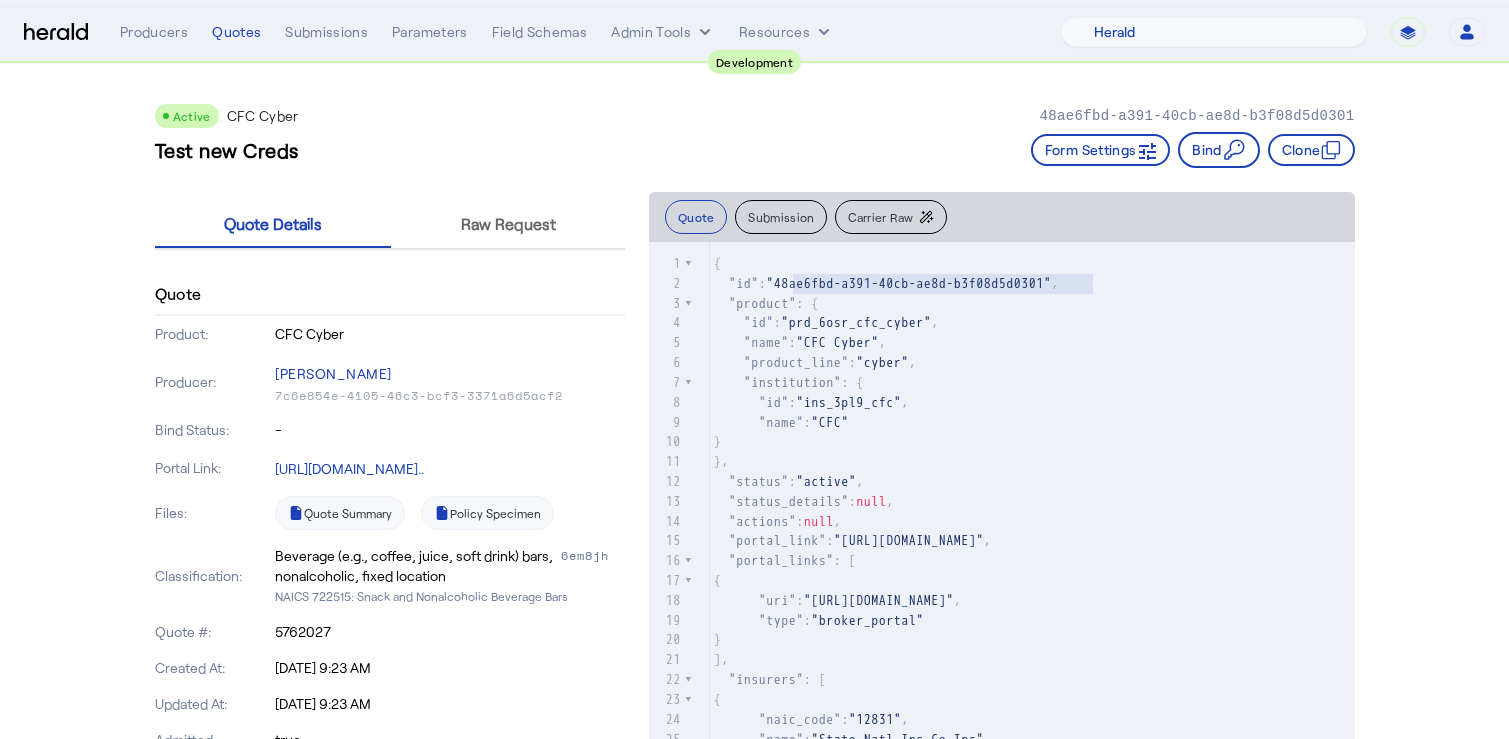 type on "**********" 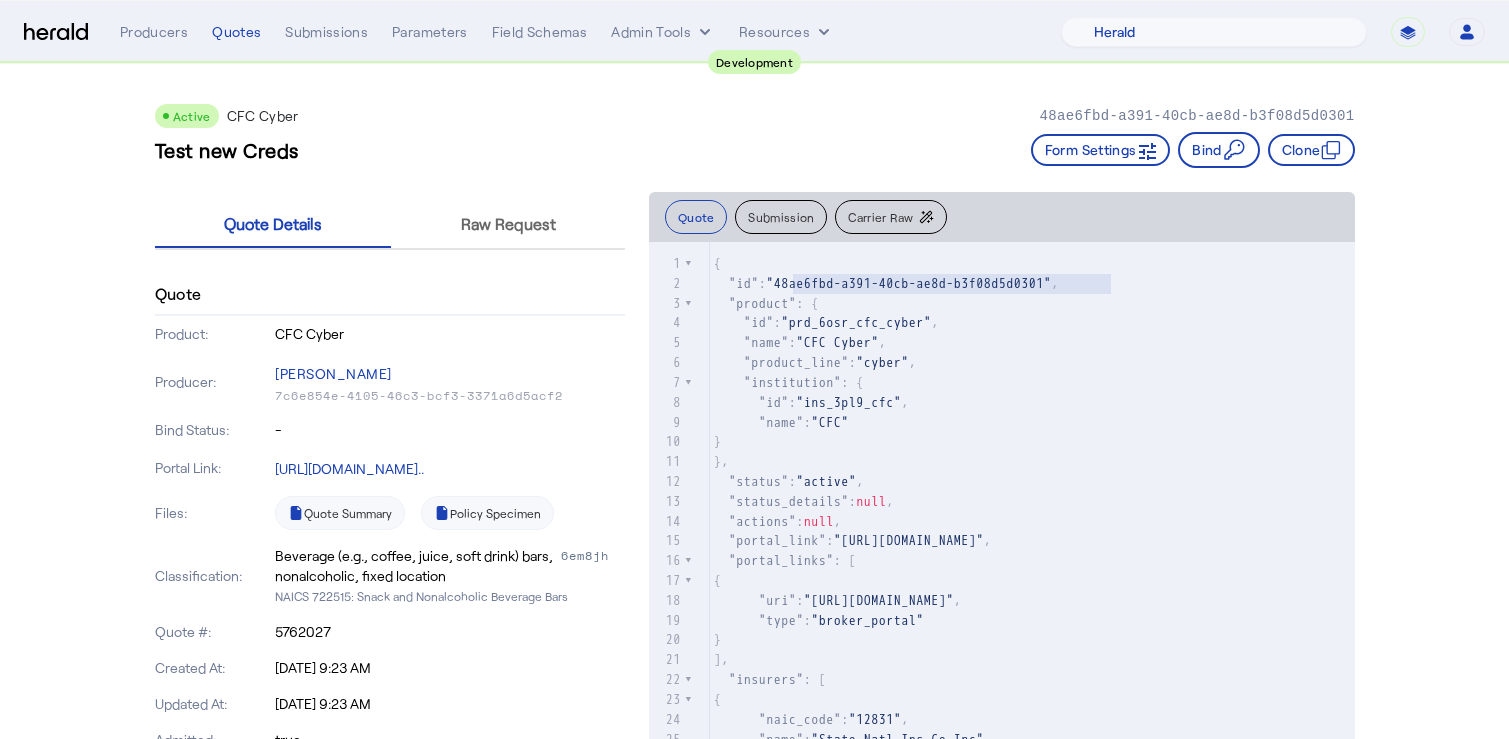 drag, startPoint x: 797, startPoint y: 285, endPoint x: 1110, endPoint y: 277, distance: 313.10223 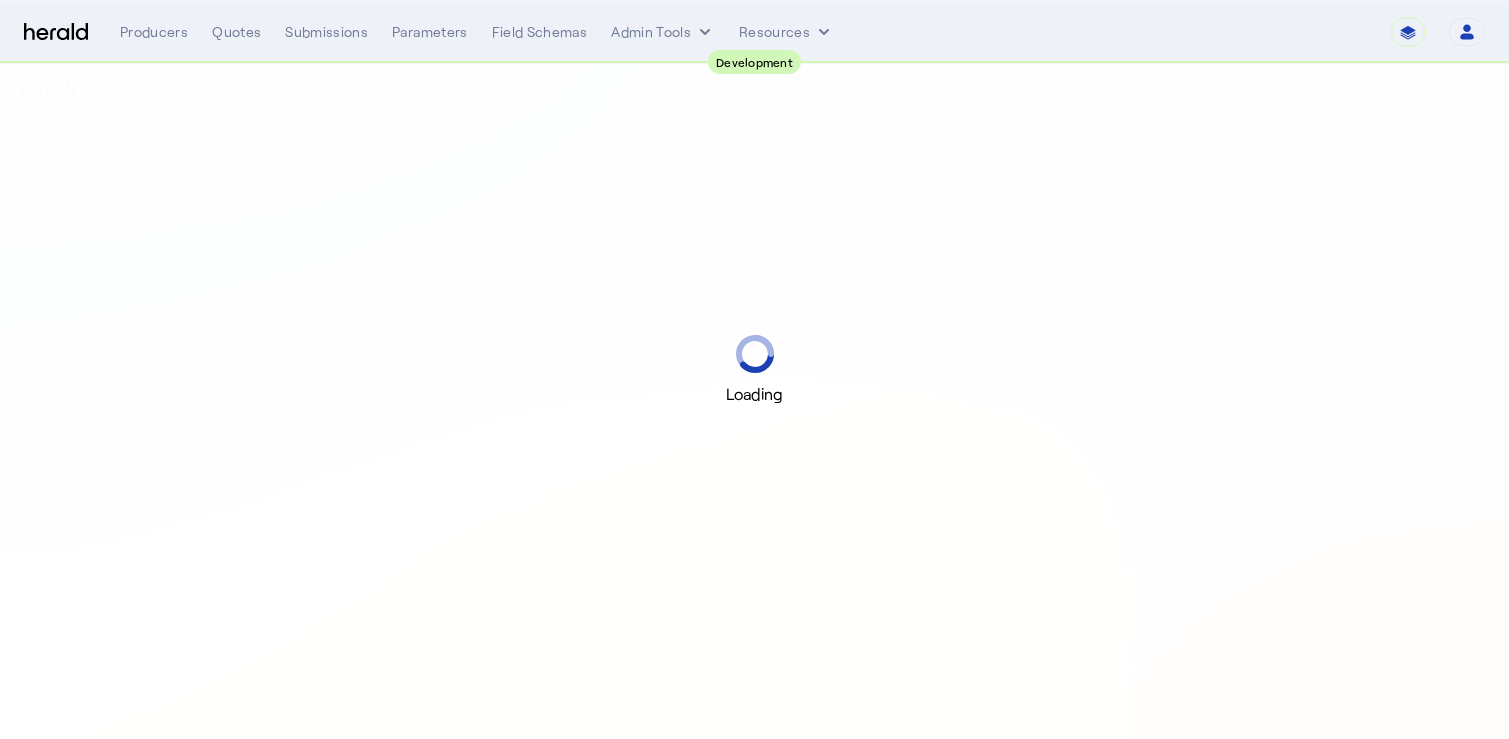 scroll, scrollTop: 0, scrollLeft: 0, axis: both 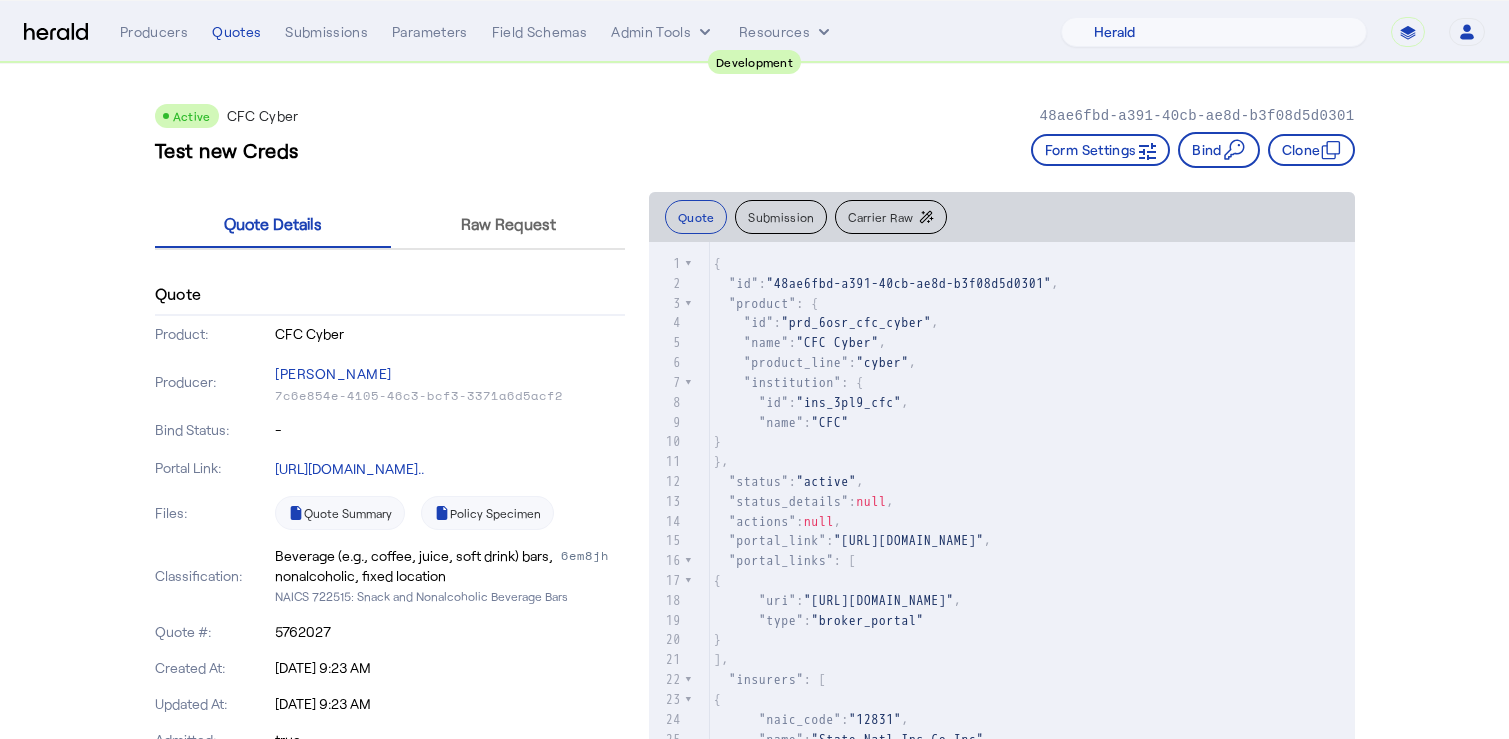 click on ""prd_6osr_cfc_cyber"" 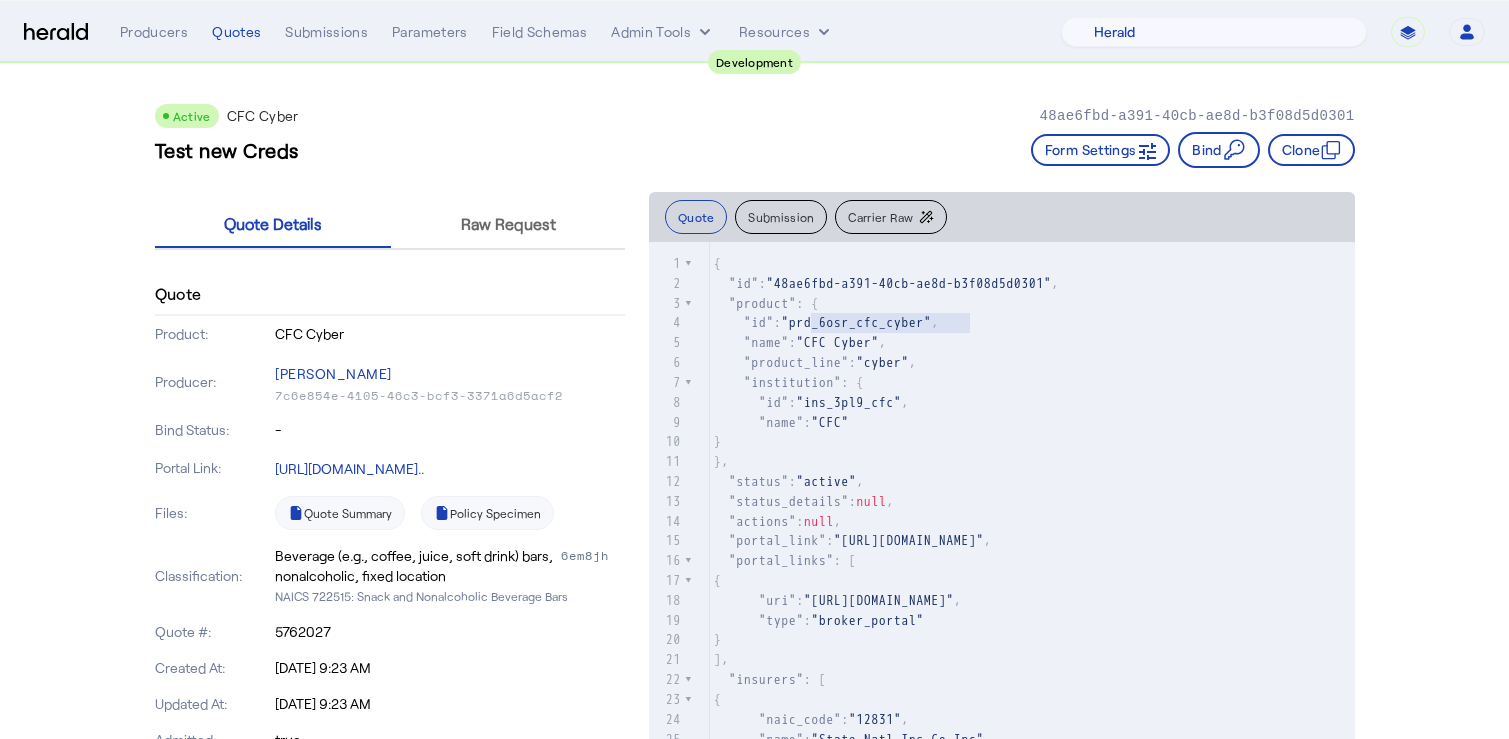 click on ""prd_6osr_cfc_cyber"" 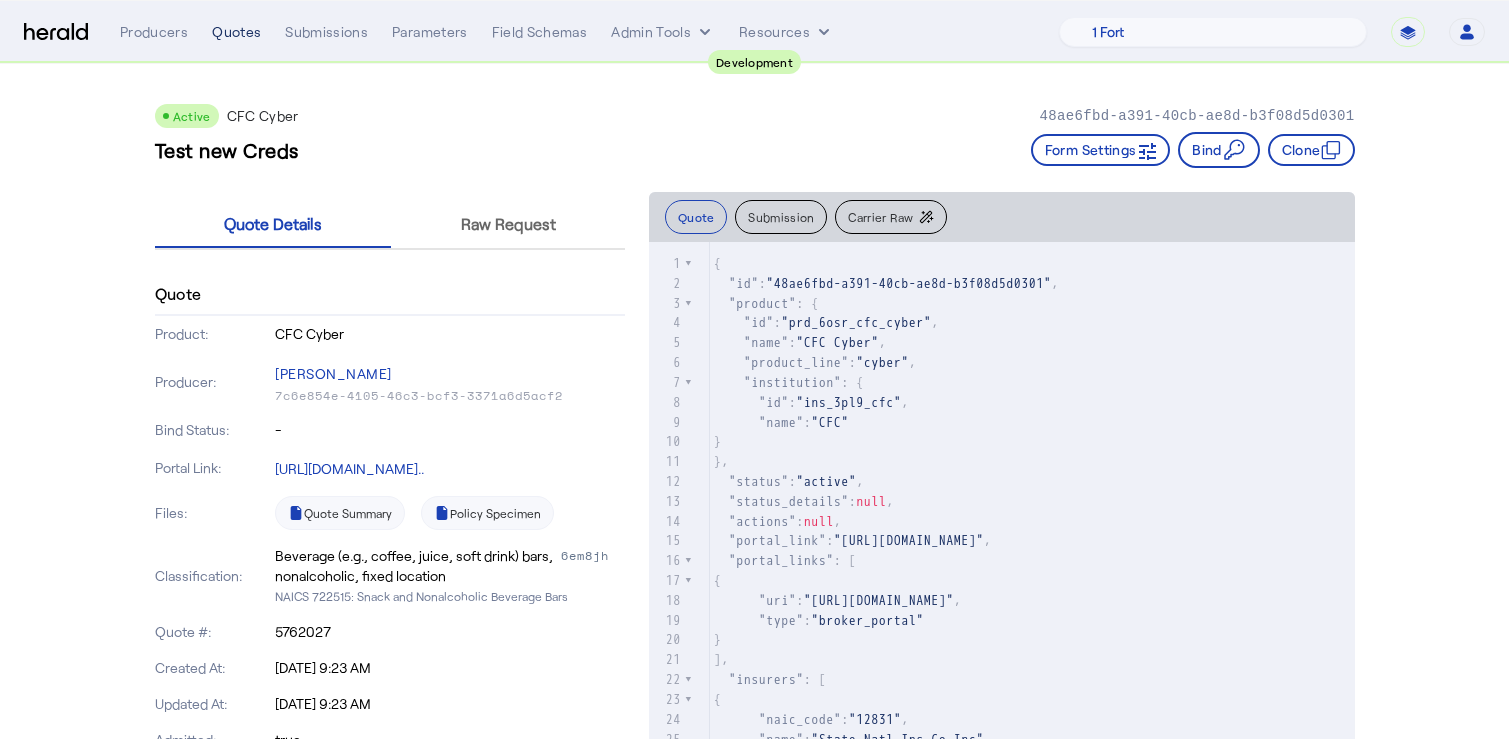 click on "Quotes" at bounding box center (236, 32) 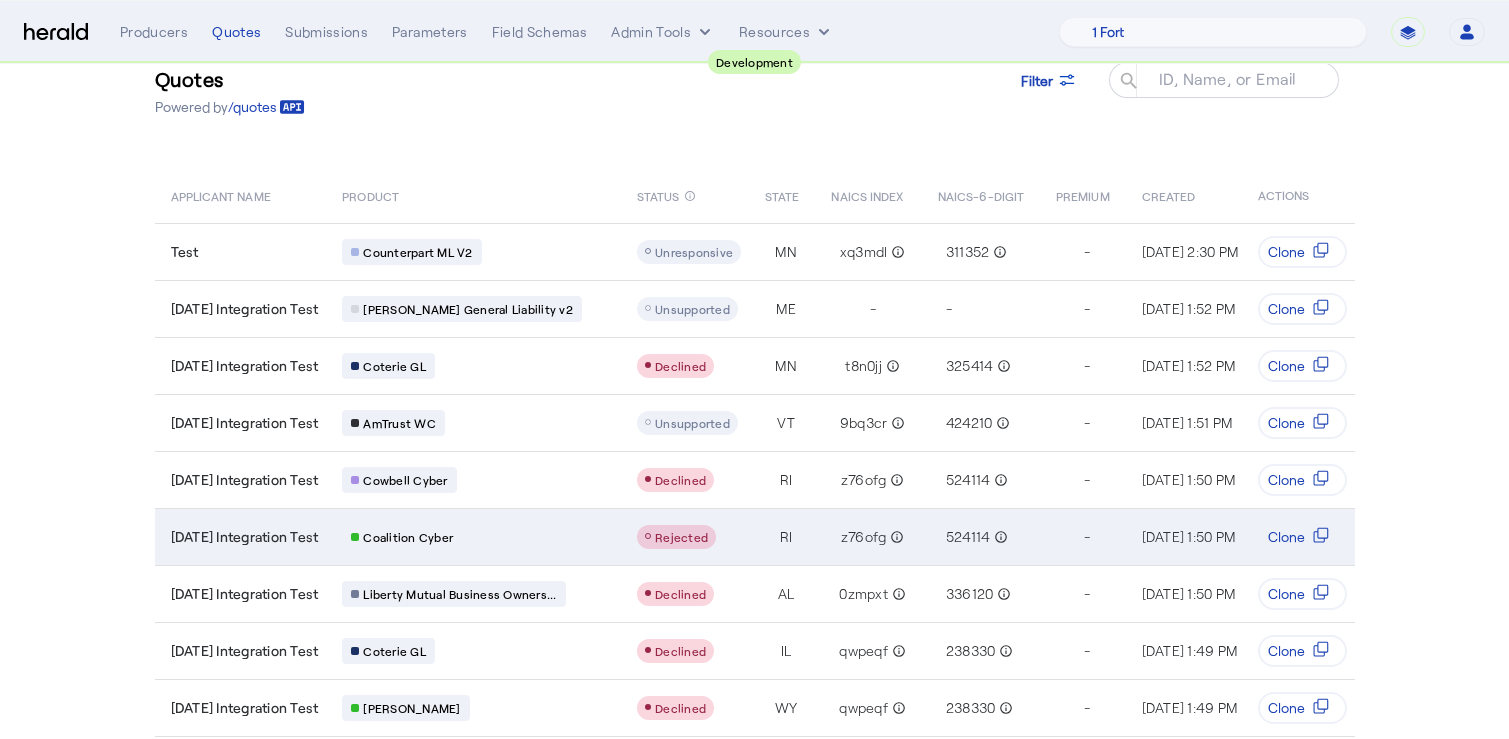 scroll, scrollTop: 0, scrollLeft: 0, axis: both 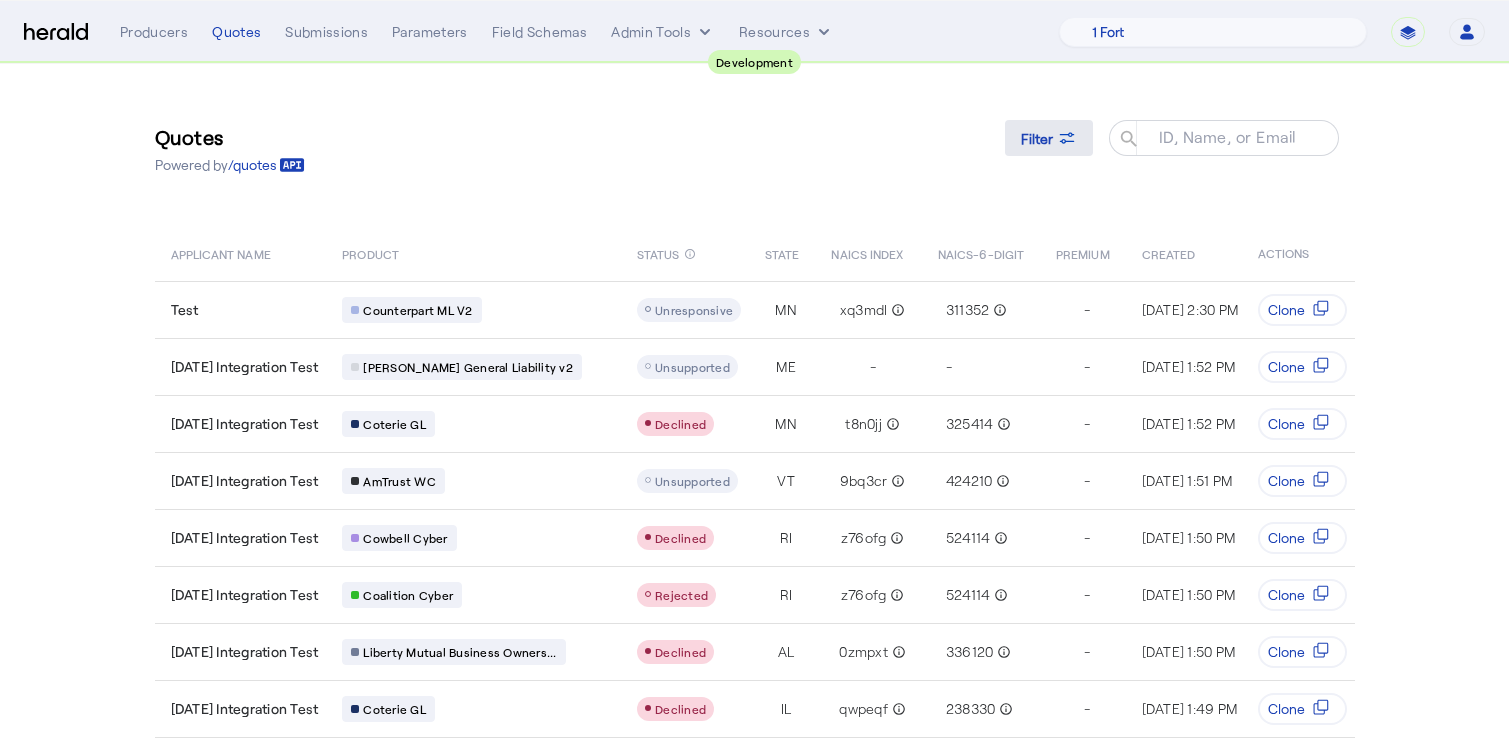 click 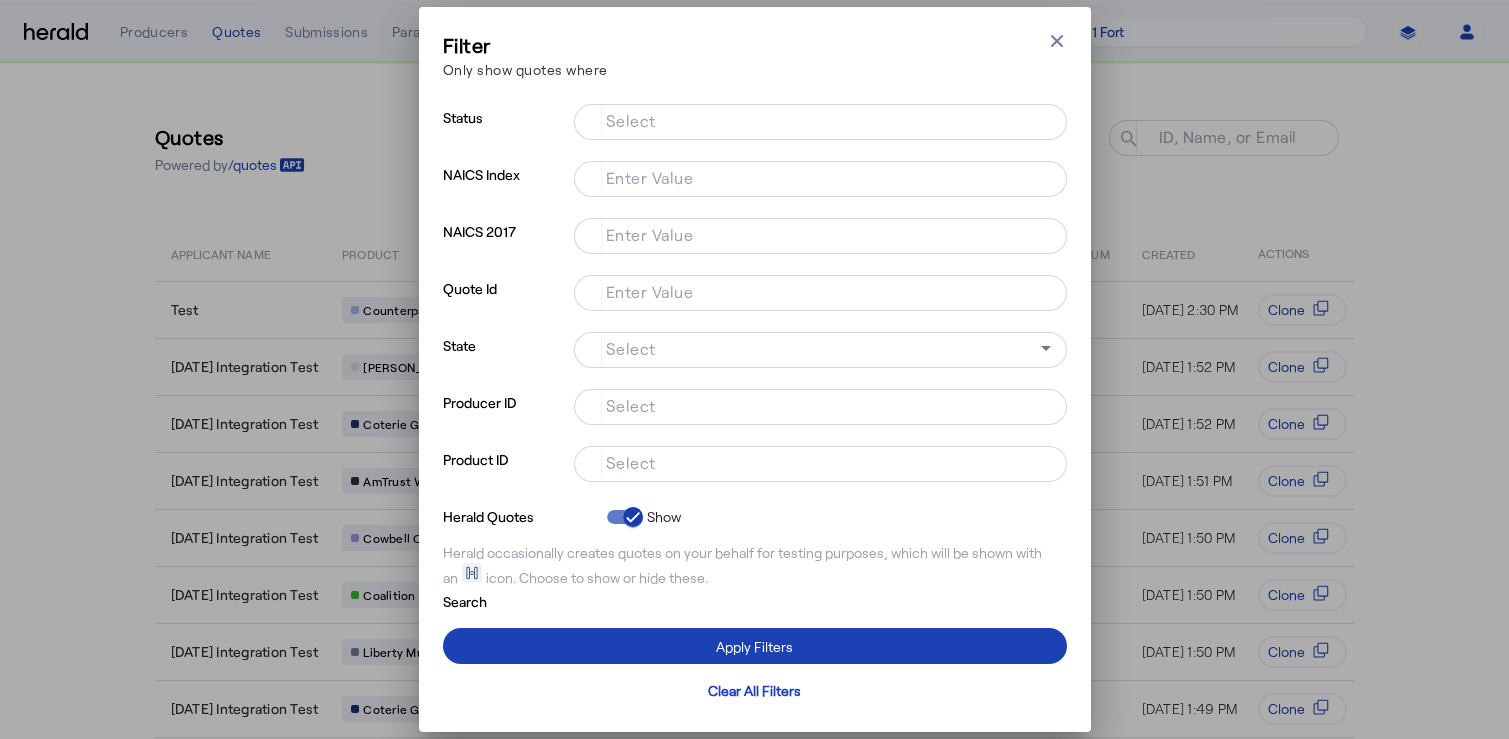 click on "Filter  Only show quotes where  Close modal  Status  Select  NAICS Index  Enter Value  NAICS 2017  Enter Value  Quote Id  Enter Value  State  Select  Producer ID  Select  Product ID  Select  Herald Quotes  Show  Herald occasionally creates quotes on your behalf for testing purposes, which will be shown with an
icon. Choose to show or hide these.   Search   Apply Filters   Clear All Filters" at bounding box center (754, 369) 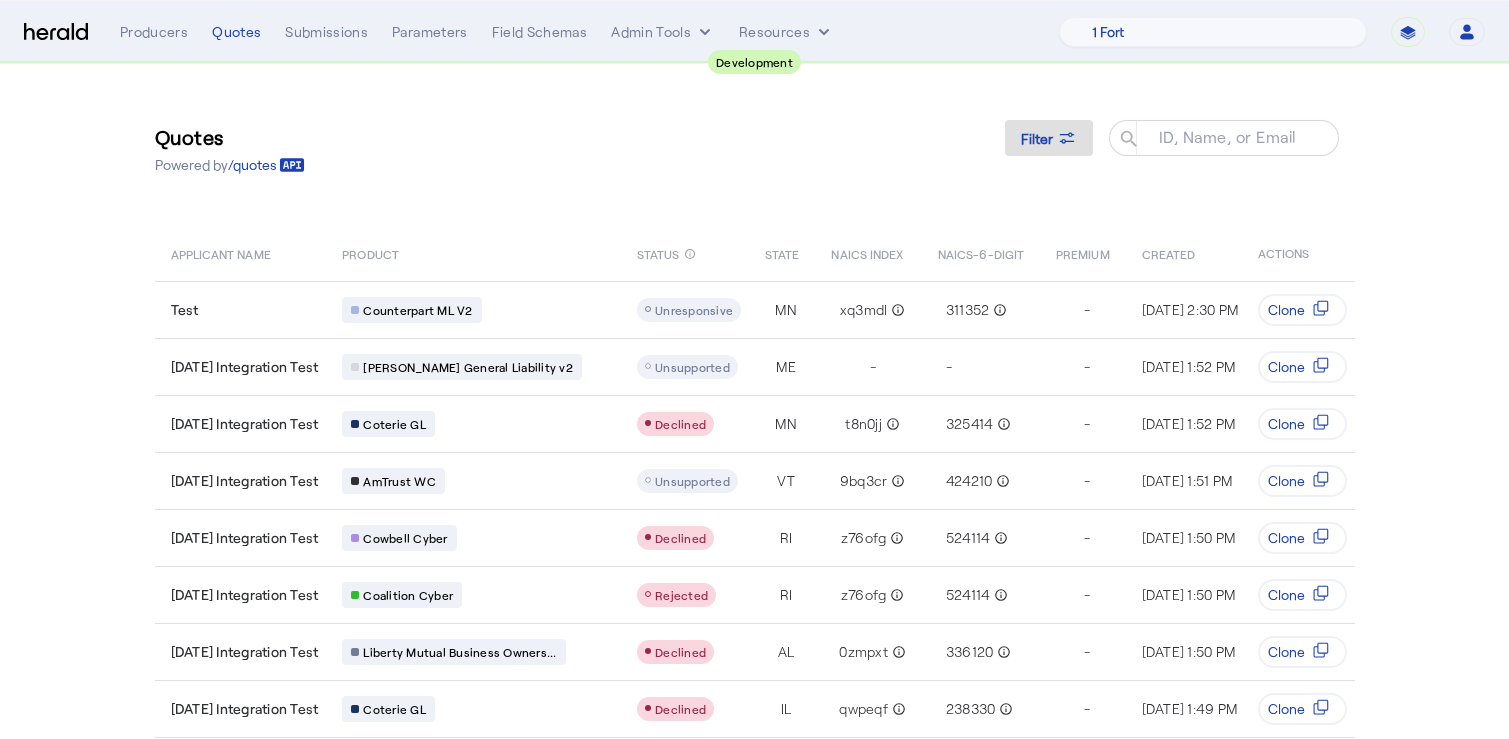 drag, startPoint x: 1407, startPoint y: 32, endPoint x: 1193, endPoint y: -113, distance: 258.4976 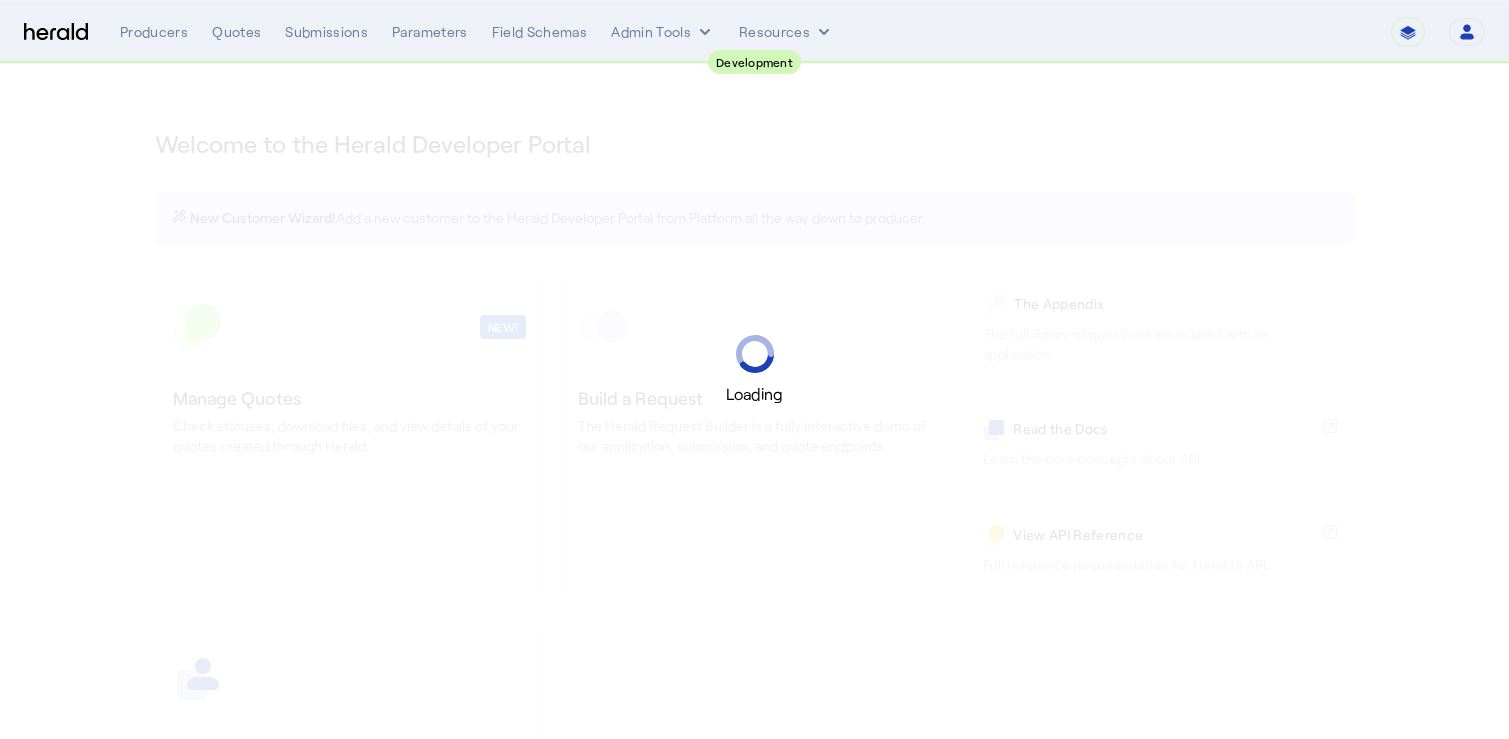 scroll, scrollTop: 0, scrollLeft: 0, axis: both 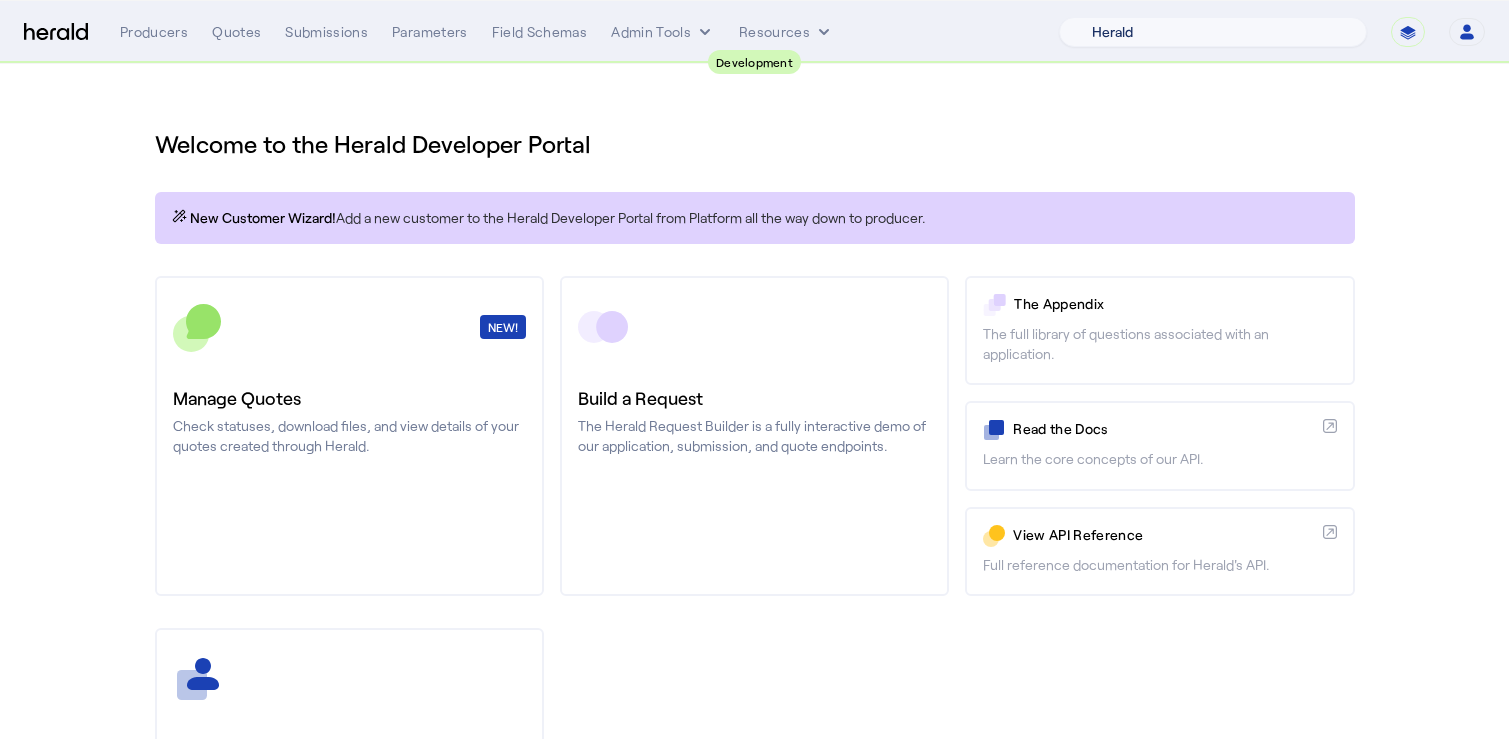 click on "1 Fort   A Demo Platform   A New Platform Test   Bam   Batch Test Platform   Beep Beep Boop   BindHQ   Bogus   Boom 2   Boxx   CRC   CYPRESS_1753105426259_36161_NEW   CYPRESS_1753113100446_73165_NEW   CYPRESS_1753119700820_34402_NEW   CYPRESS_1753124503940_60691_NEW   Cleo Sol   Davey Testerson   Disable Platform   Dr Davis Insurance Group   Dummy Platform   Final Platform   Gabe Test   Growthmill   Herald   Herald Demo   ID Service Test   Jeans Inc   Layr   Marsh Test   My New Platform   New Test again   Parker Test Platform   Pioneer Patron   Platform 1   Platform test   RT Specialty   Ravi test 1234   TEST PLATFORM   THIS IS A TEST PLATFORM   Teeter Totter   Test Again   Test Platform   Test emm   Testing ML   The News   USI   aaaaahhh real monsters   dafsadfasdf   dfasfd   fhgjtg   generate bug   olivia test   ravi test   ravi test    sdfgsdfg   tedfasfsdf   test   test again   testy Testerson   wfsdfsd" at bounding box center (1213, 32) 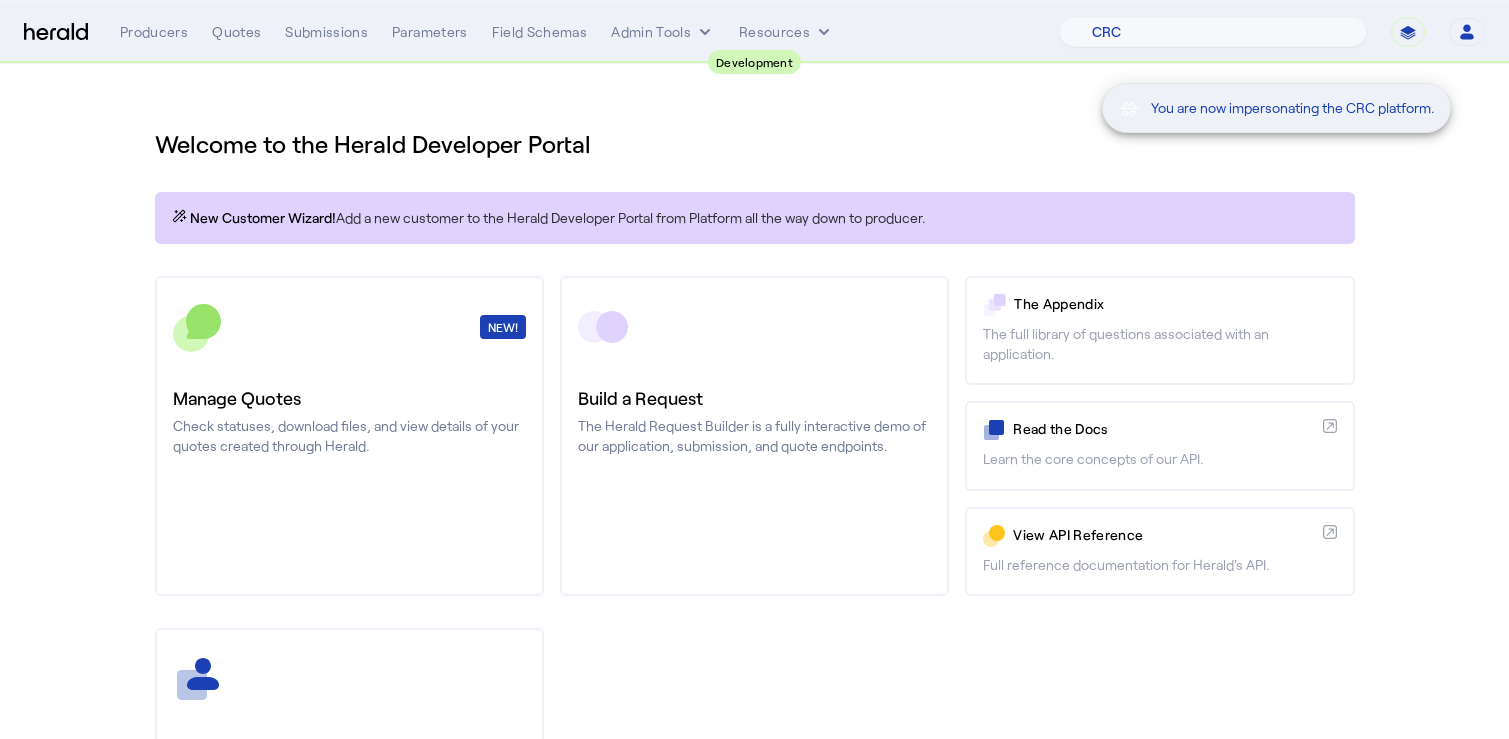 click on "You are now impersonating the CRC platform." at bounding box center [754, 369] 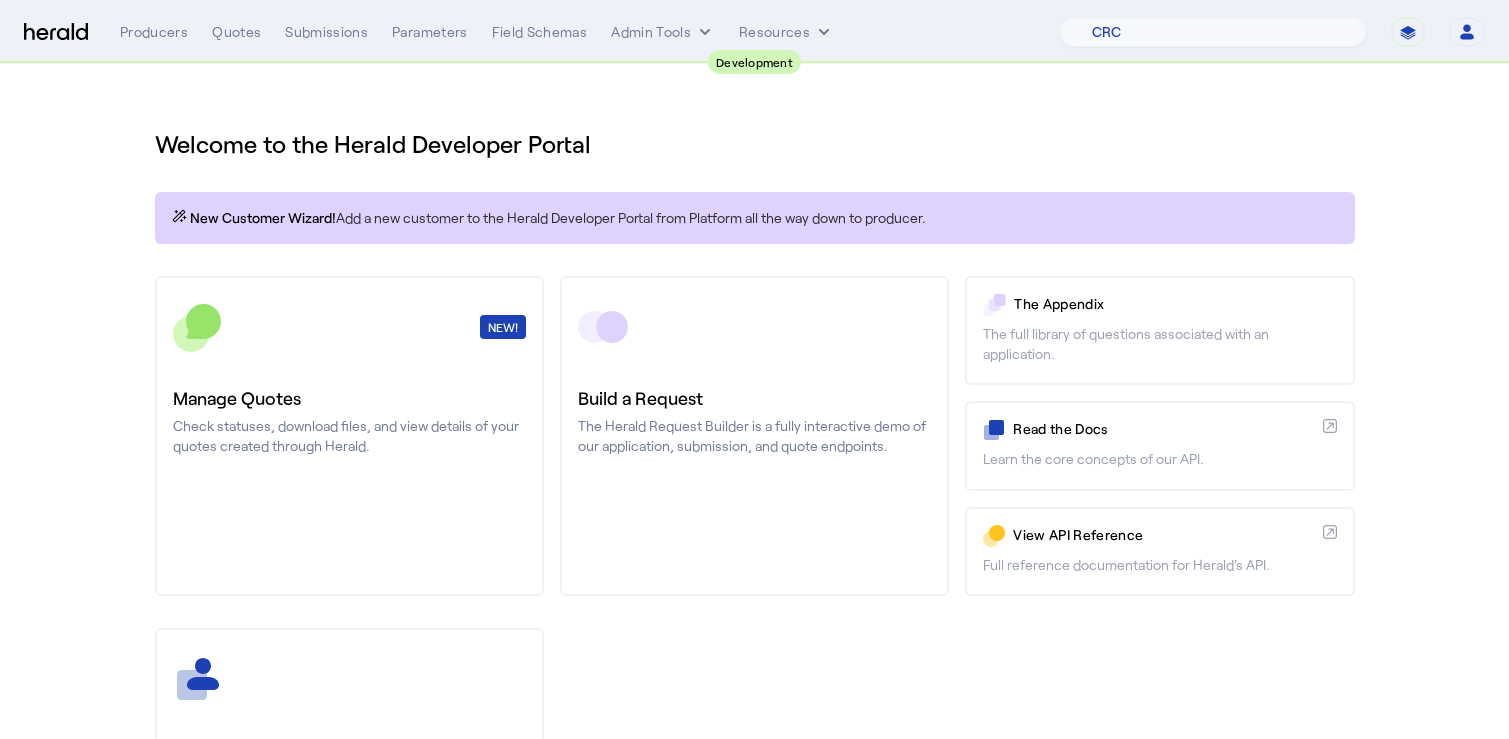 click on "Producers   Quotes   Submissions   Parameters   Field Schemas   Admin Tools
Resources" at bounding box center (589, 32) 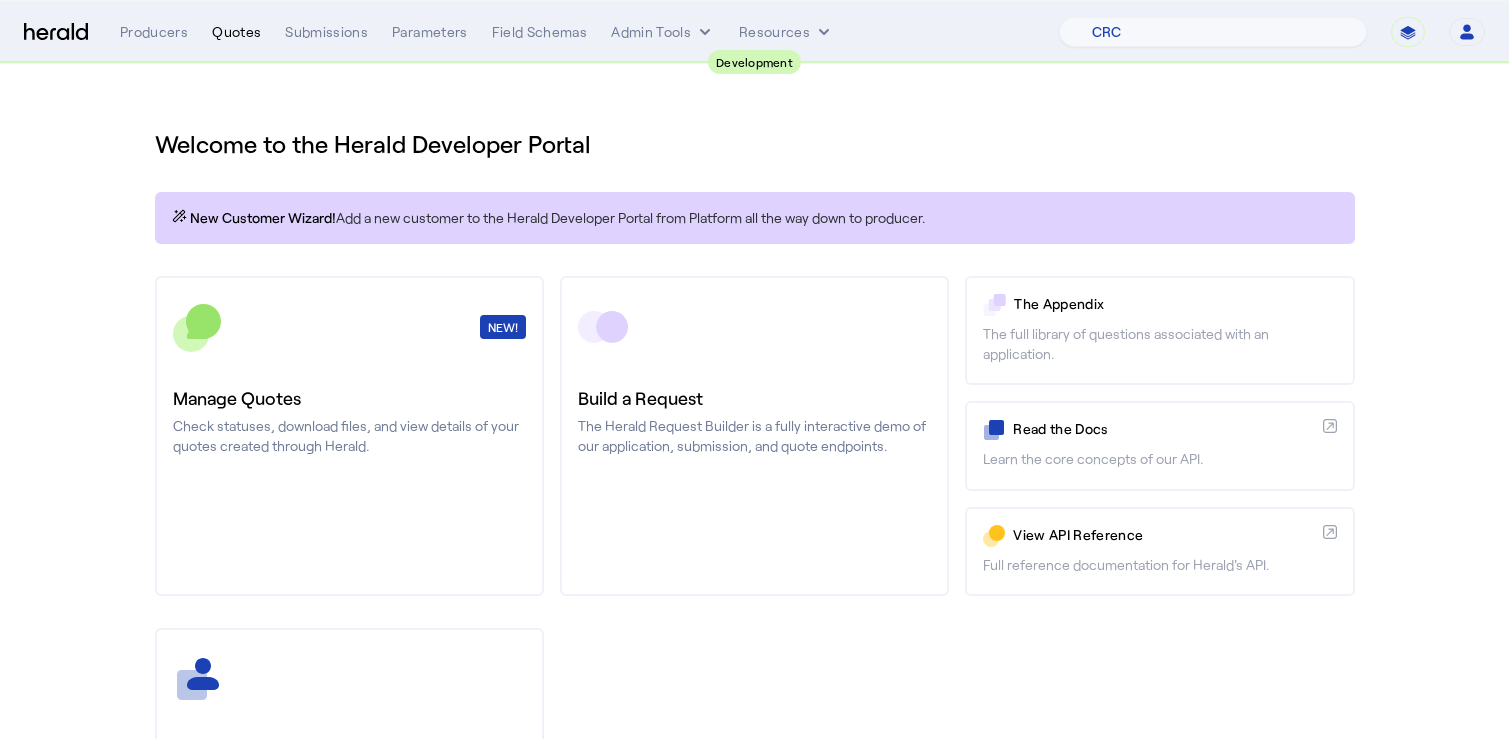 click on "Quotes" at bounding box center (236, 32) 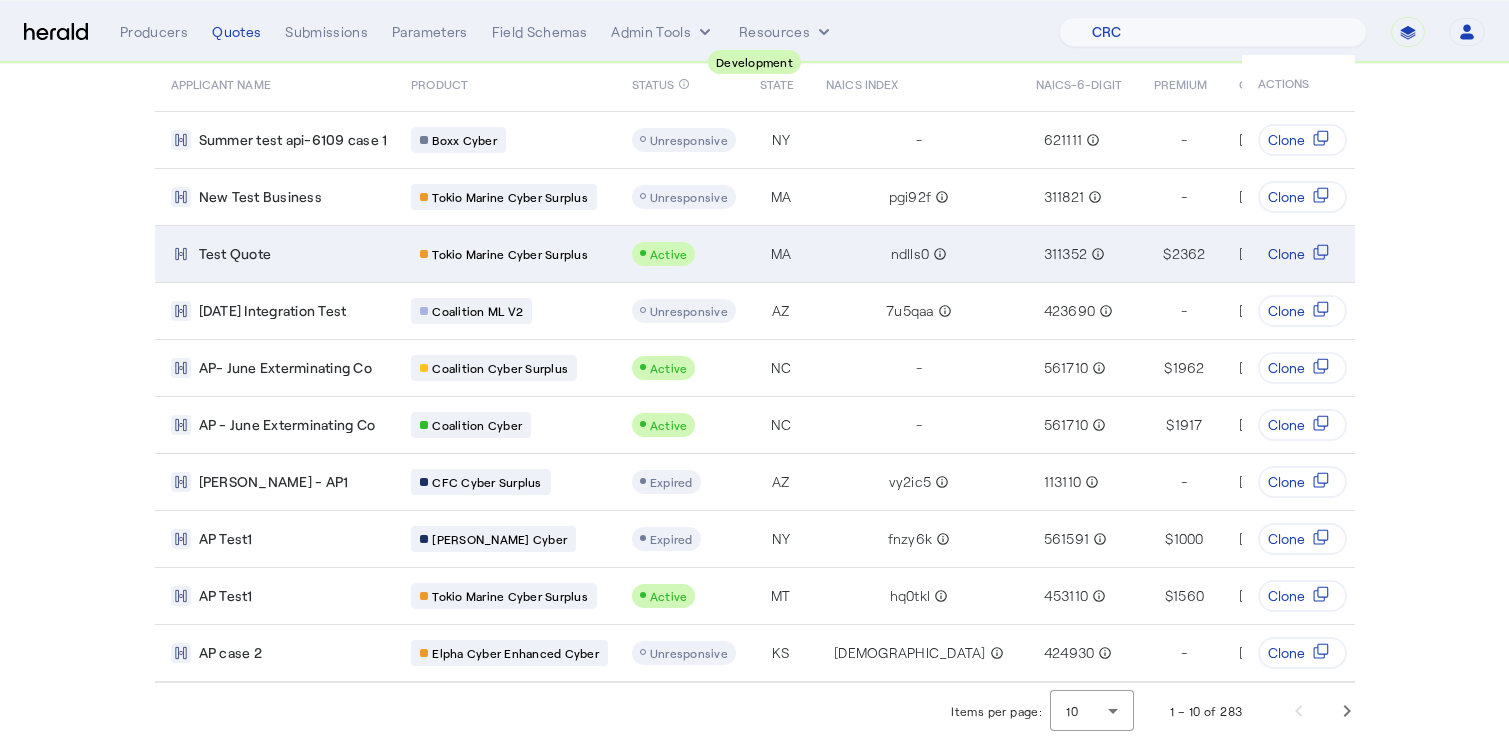 scroll, scrollTop: 0, scrollLeft: 0, axis: both 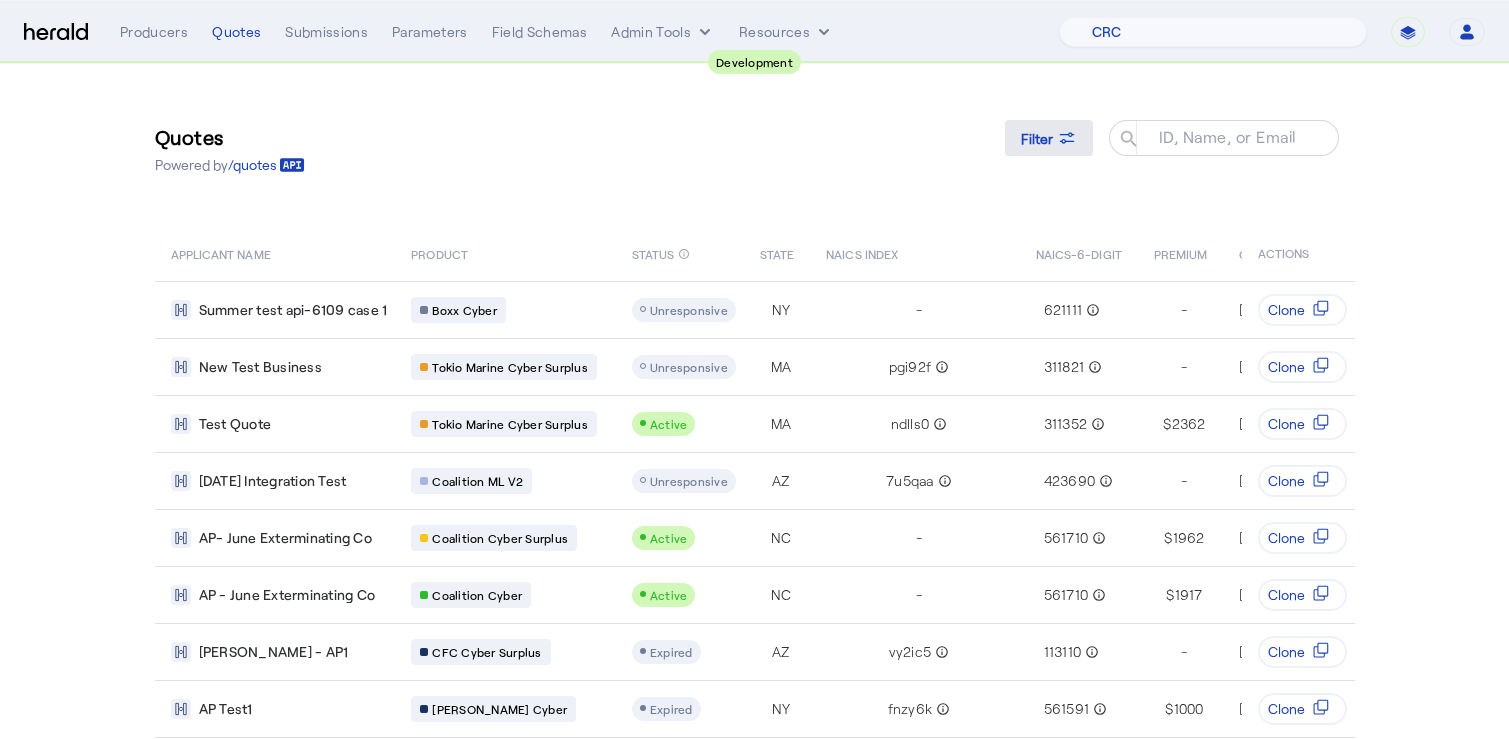 click 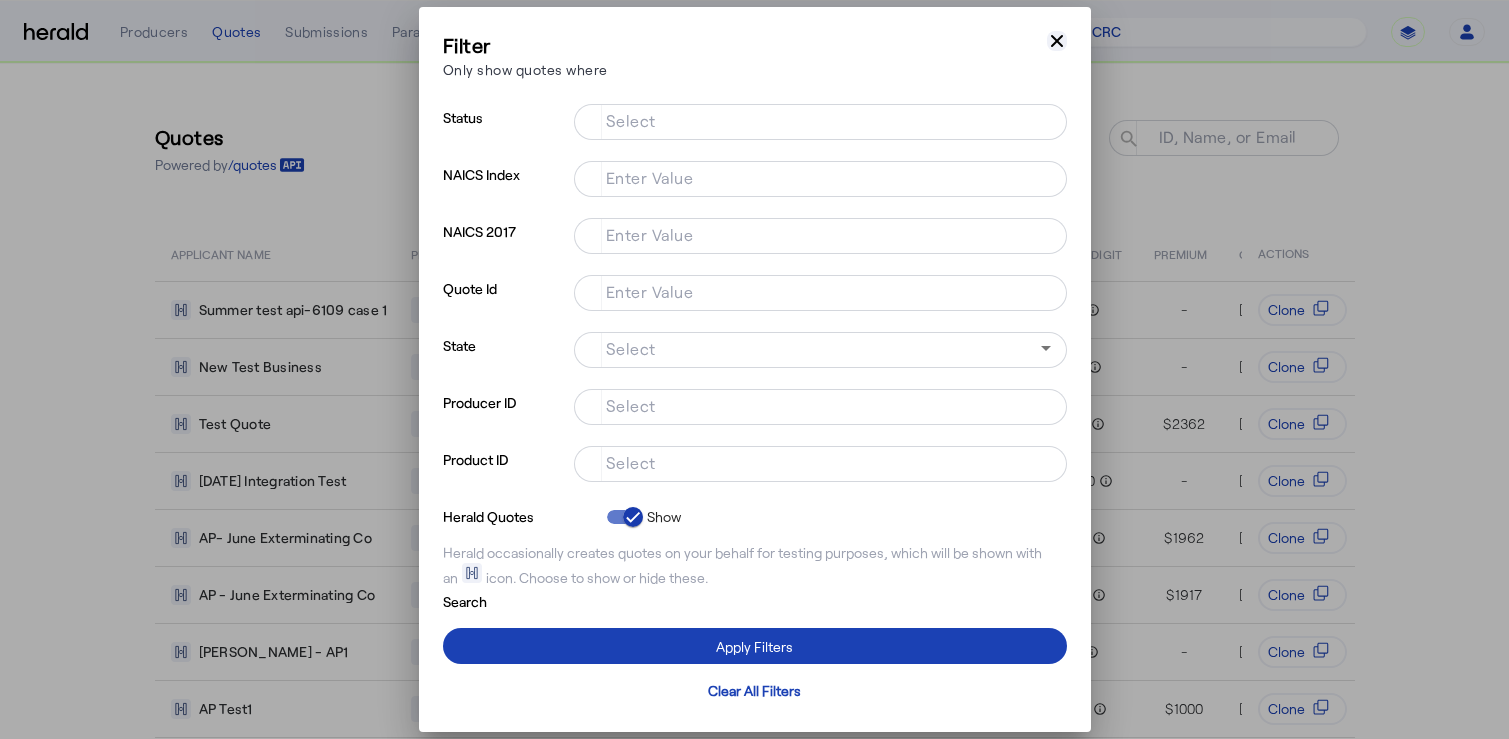 click 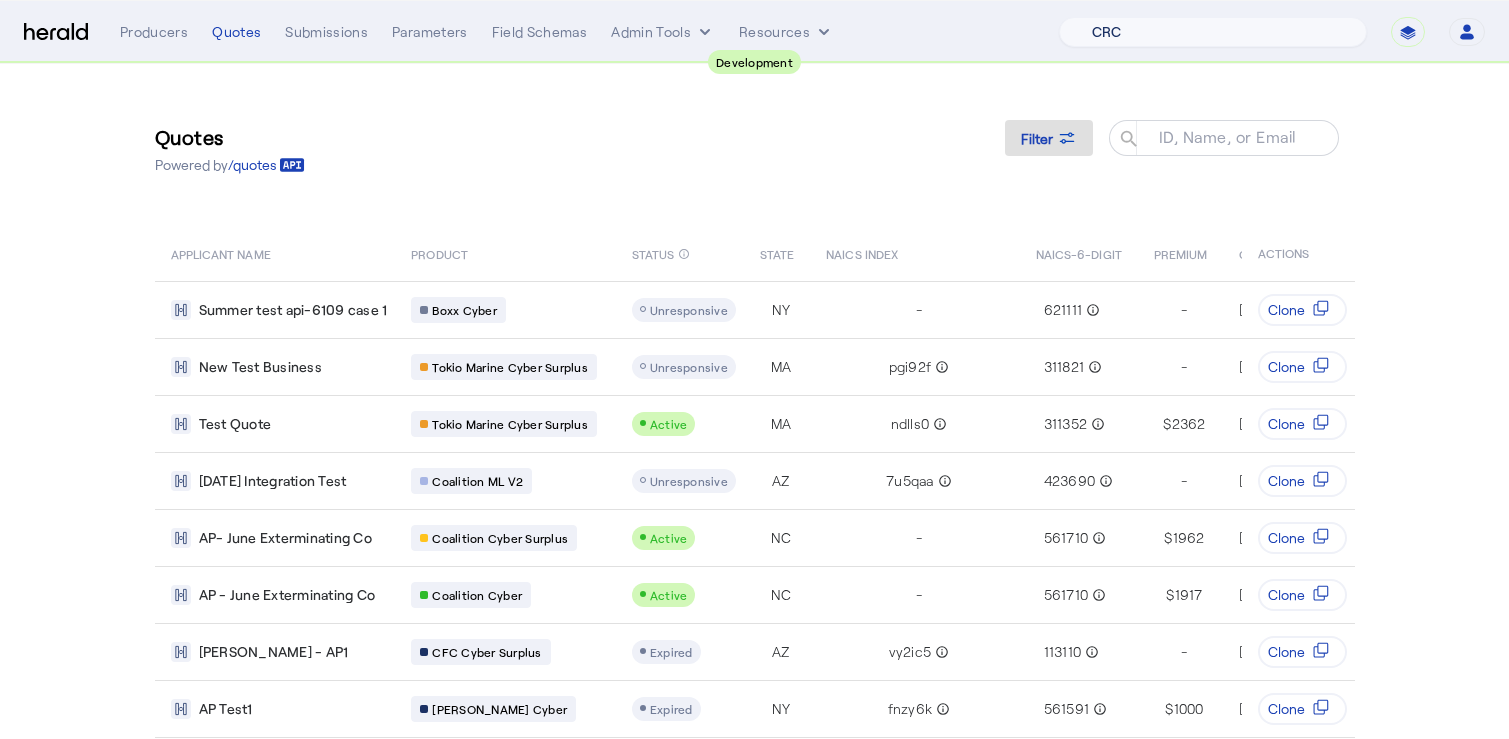 click on "1 Fort   A Demo Platform   A New Platform Test   Bam   Batch Test Platform   Beep Beep Boop   BindHQ   Bogus   Boom 2   Boxx   CRC   CYPRESS_1753105426259_36161_NEW   CYPRESS_1753113100446_73165_NEW   CYPRESS_1753119700820_34402_NEW   CYPRESS_1753124503940_60691_NEW   Cleo Sol   Davey Testerson   Disable Platform   Dr Davis Insurance Group   Dummy Platform   Final Platform   Gabe Test   Growthmill   Herald   Herald Demo   ID Service Test   Jeans Inc   Layr   Marsh Test   My New Platform   New Test again   Parker Test Platform   Pioneer Patron   Platform 1   Platform test   RT Specialty   Ravi test 1234   TEST PLATFORM   THIS IS A TEST PLATFORM   Teeter Totter   Test Again   Test Platform   Test emm   Testing ML   The News   USI   aaaaahhh real monsters   dafsadfasdf   dfasfd   fhgjtg   generate bug   olivia test   ravi test   ravi test    sdfgsdfg   tedfasfsdf   test   test again   testy Testerson   wfsdfsd" at bounding box center (1213, 32) 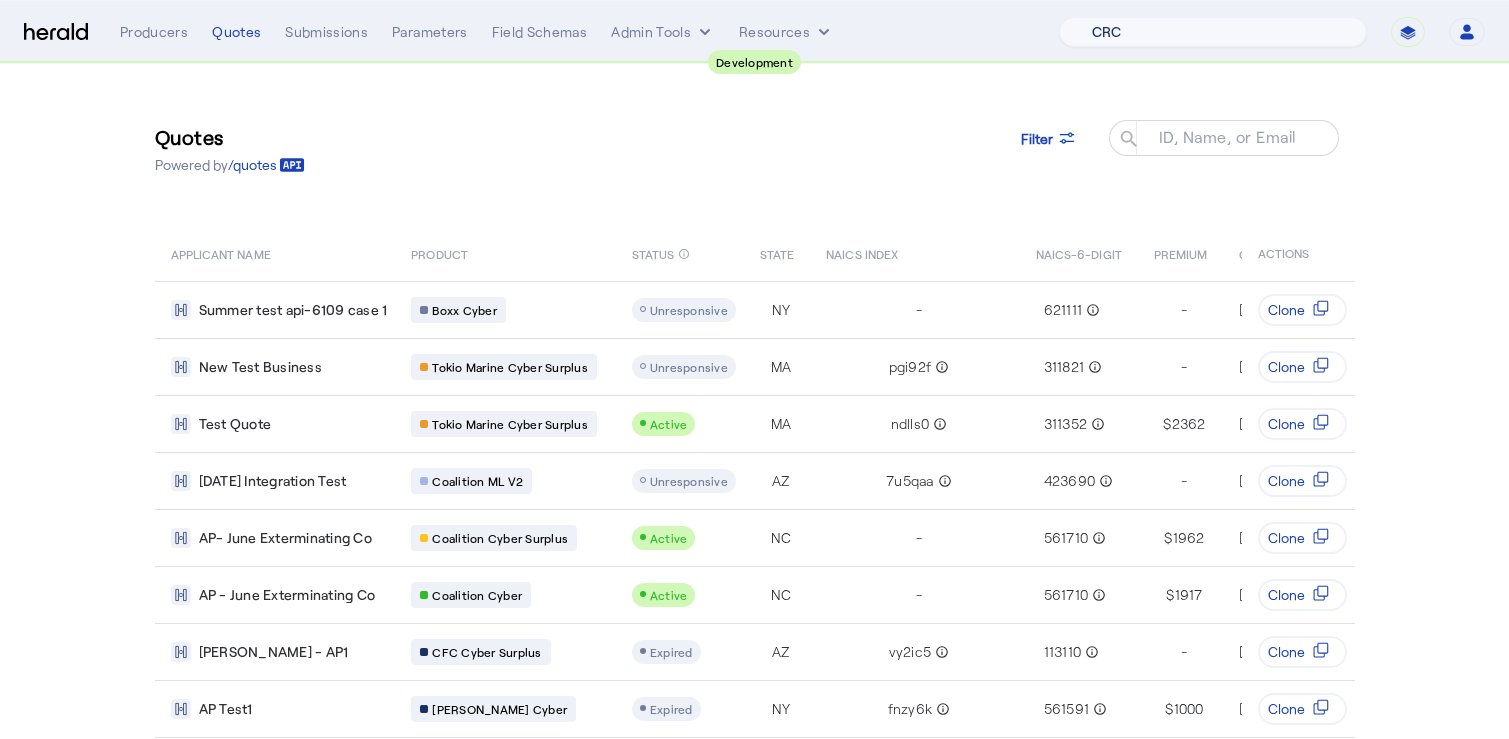select on "pfm_2v8p_herald_api" 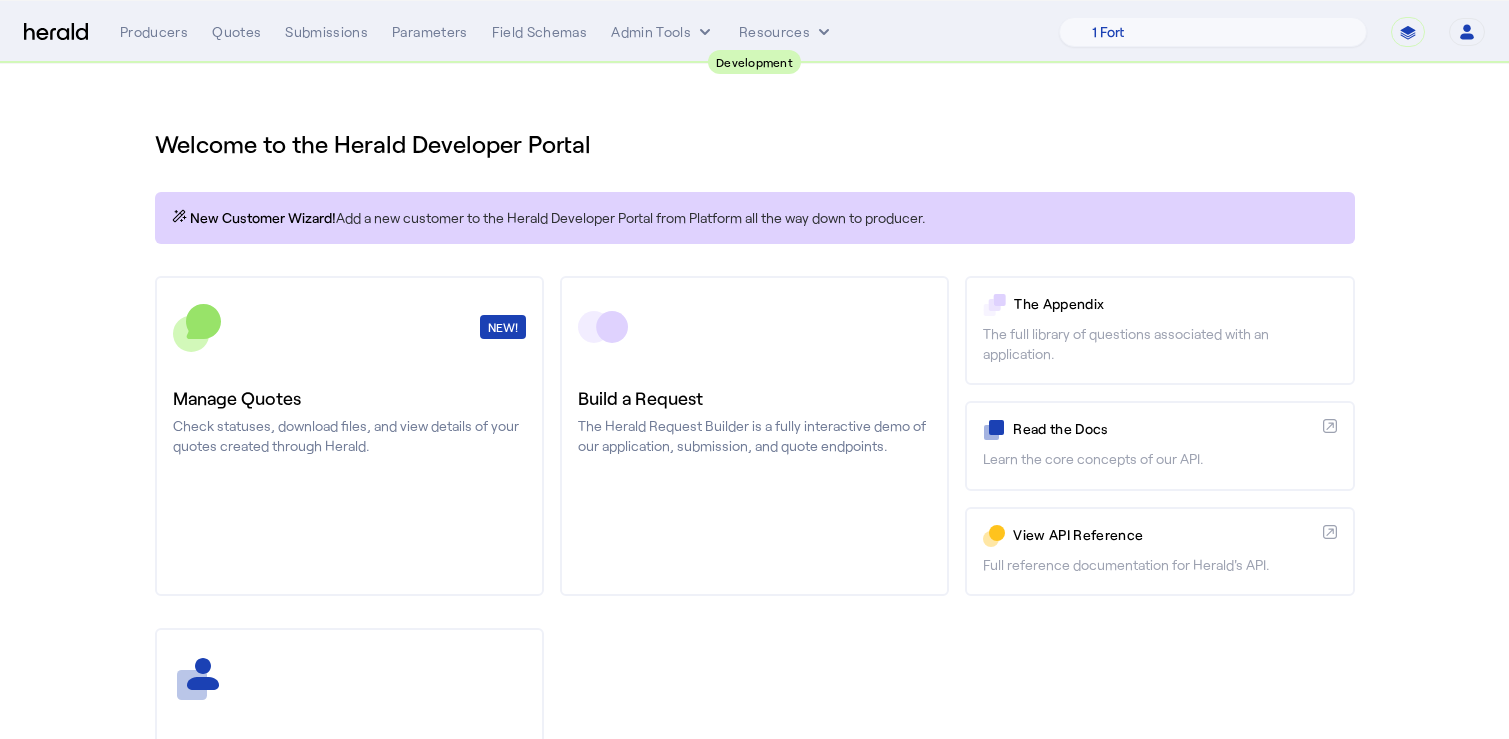 click on "**********" at bounding box center [1408, 32] 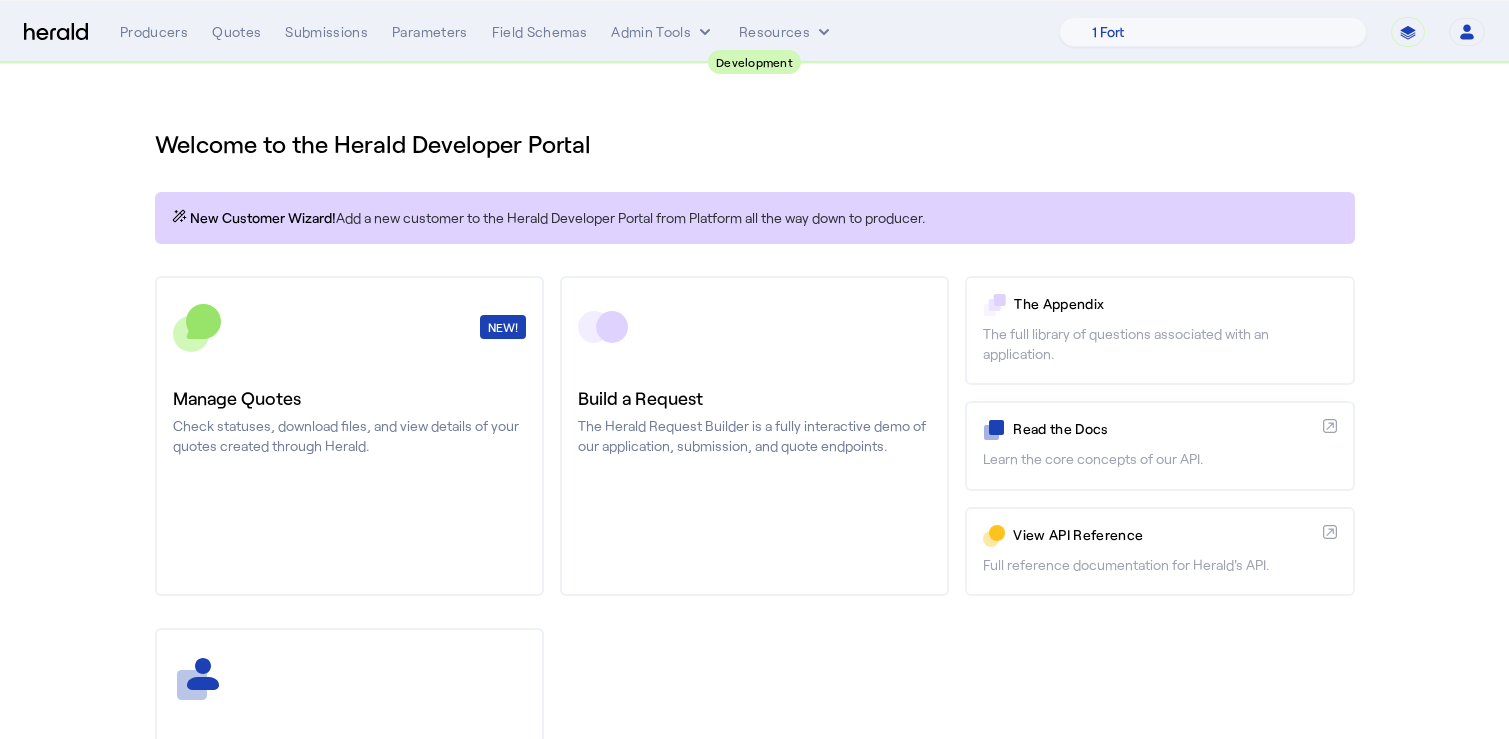 select on "*******" 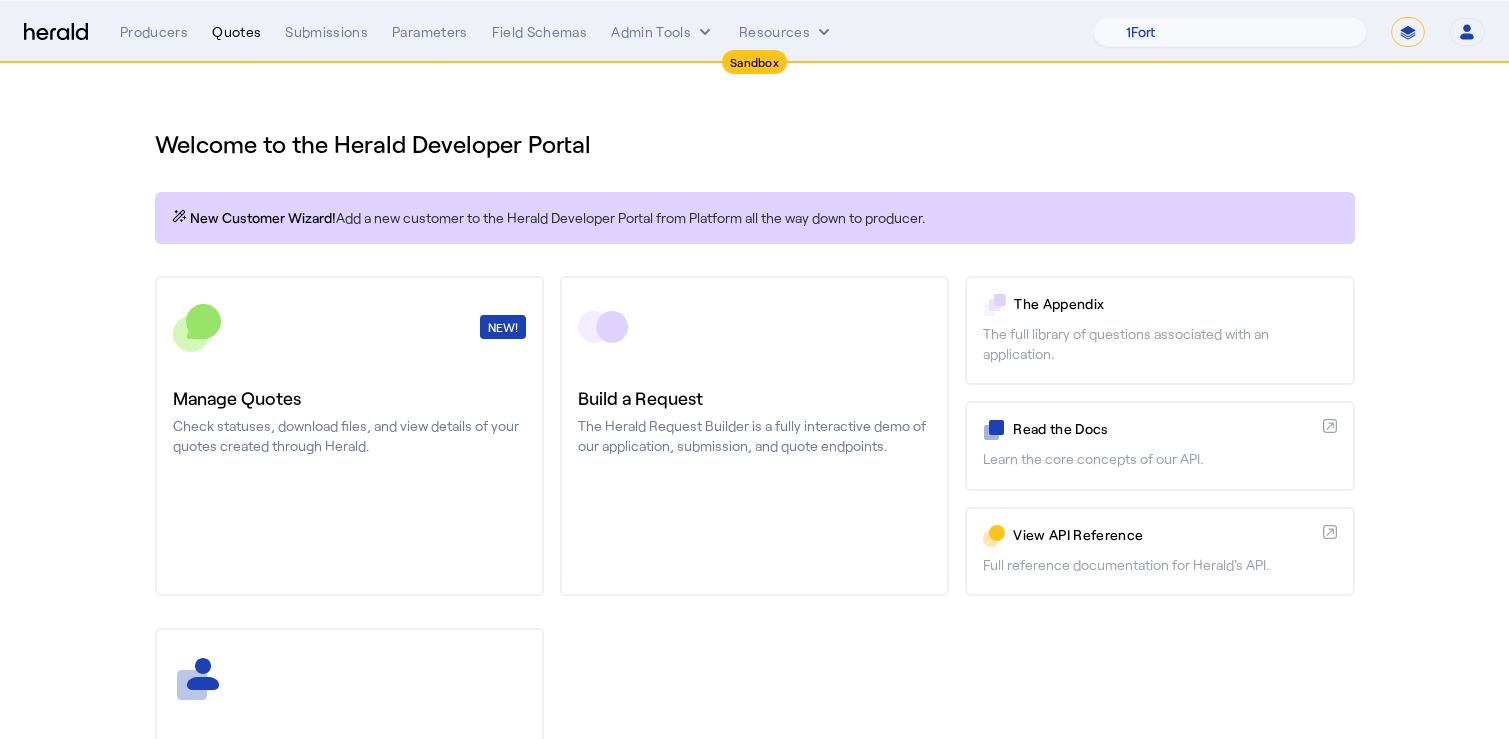 click on "Quotes" at bounding box center [236, 32] 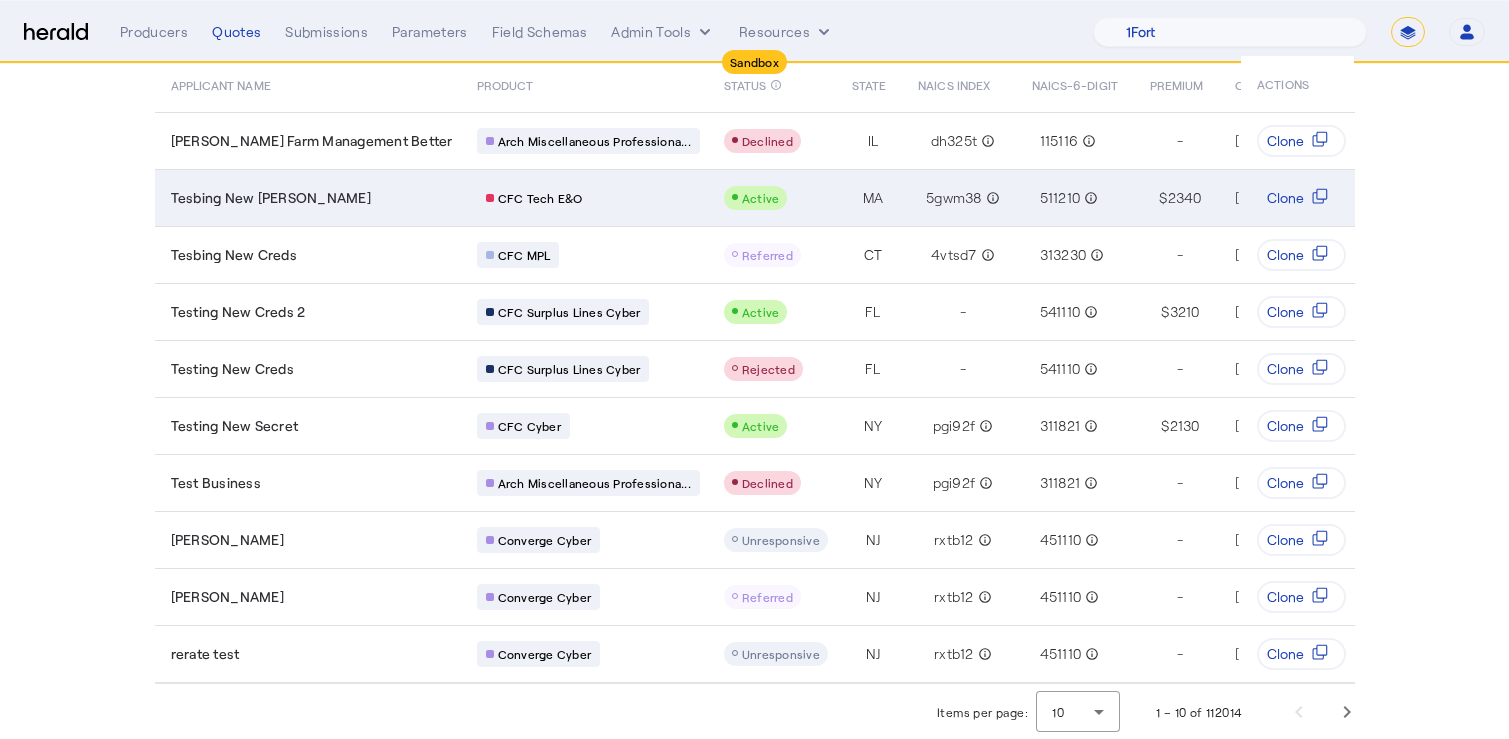 scroll, scrollTop: 170, scrollLeft: 0, axis: vertical 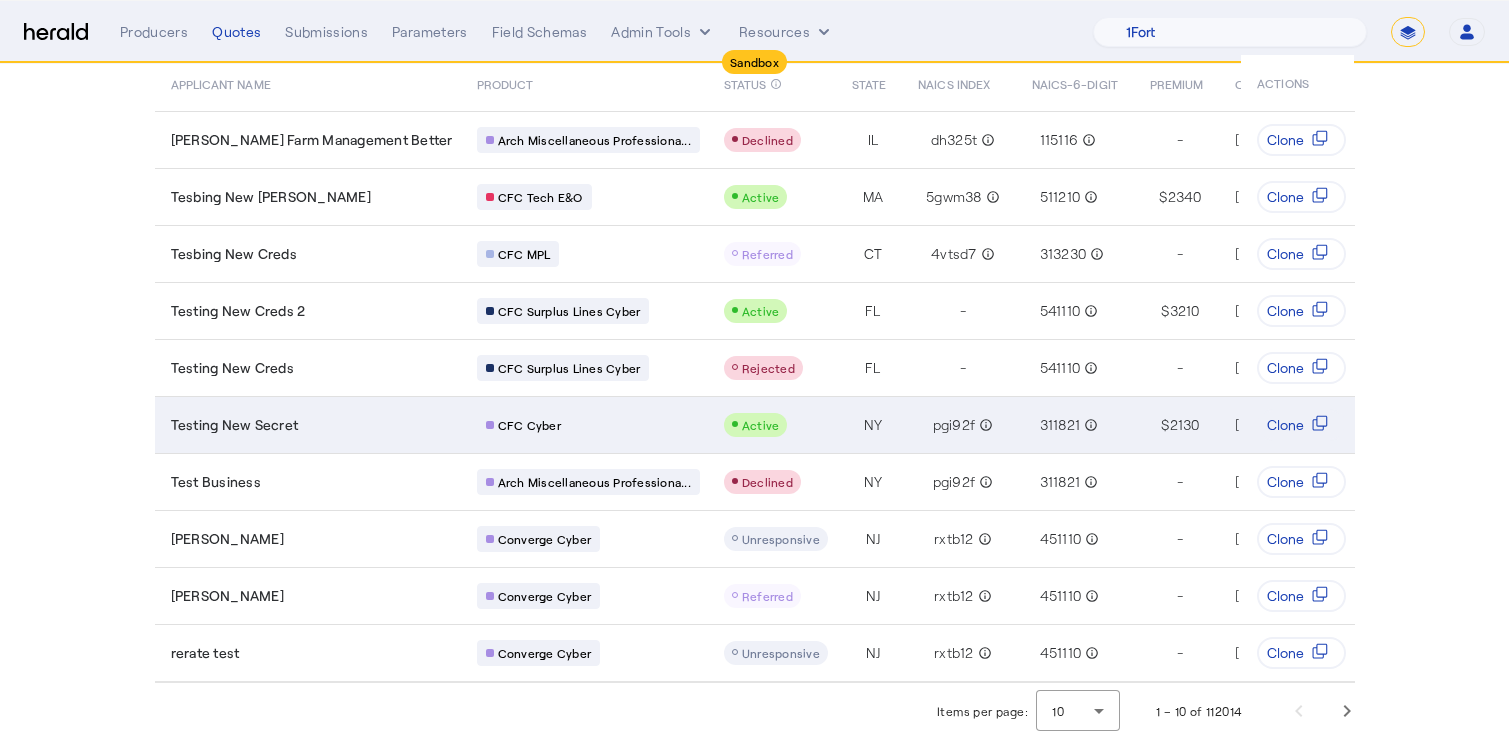 click on "CFC Cyber" at bounding box center (588, 425) 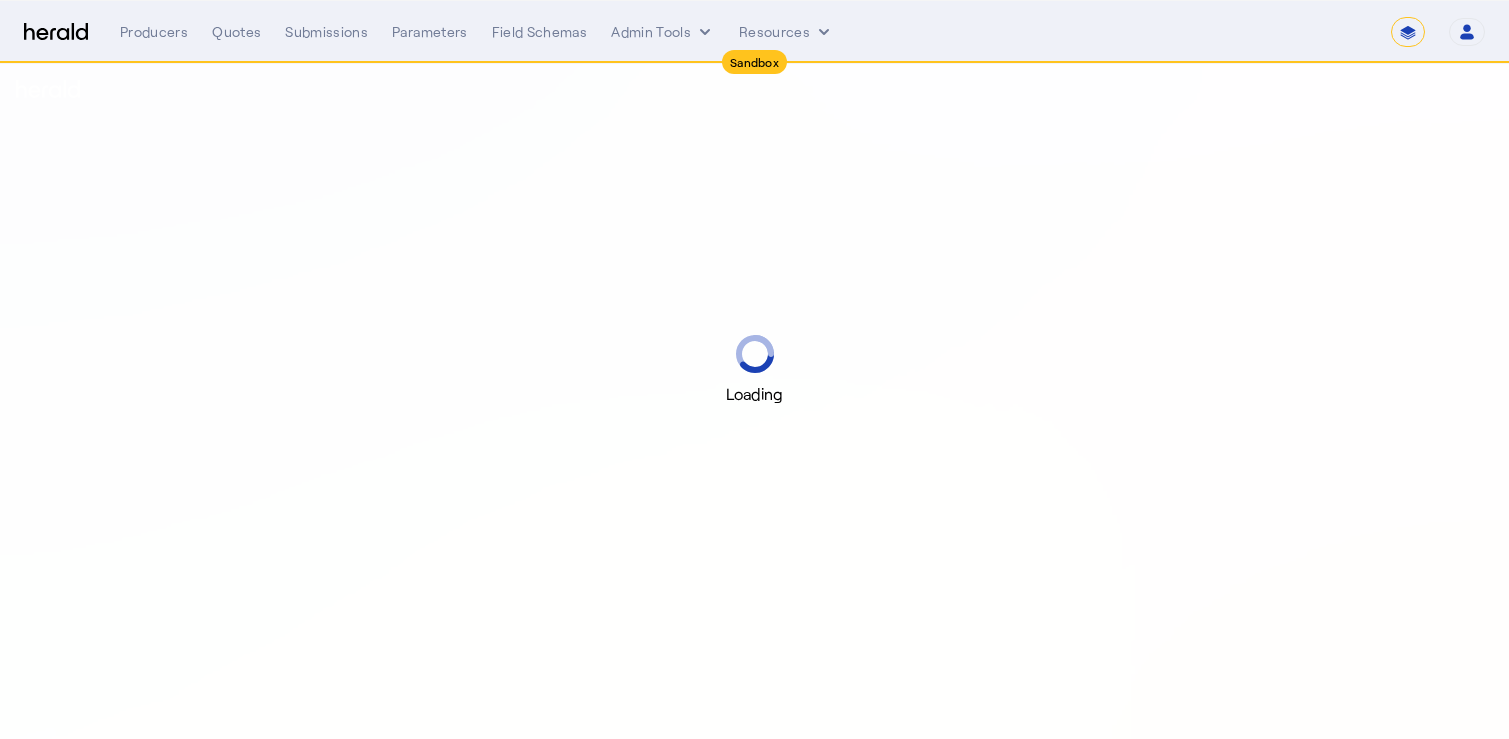 select on "*******" 